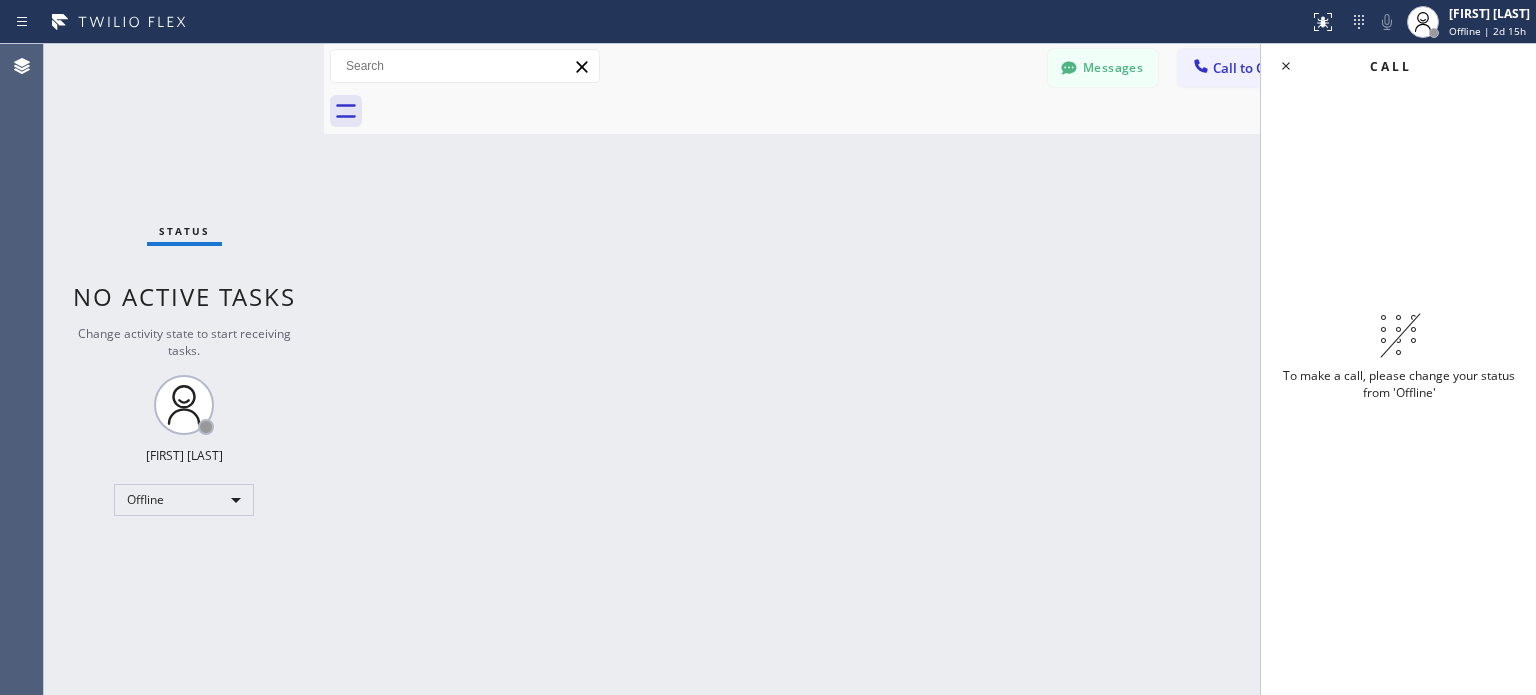 scroll, scrollTop: 0, scrollLeft: 0, axis: both 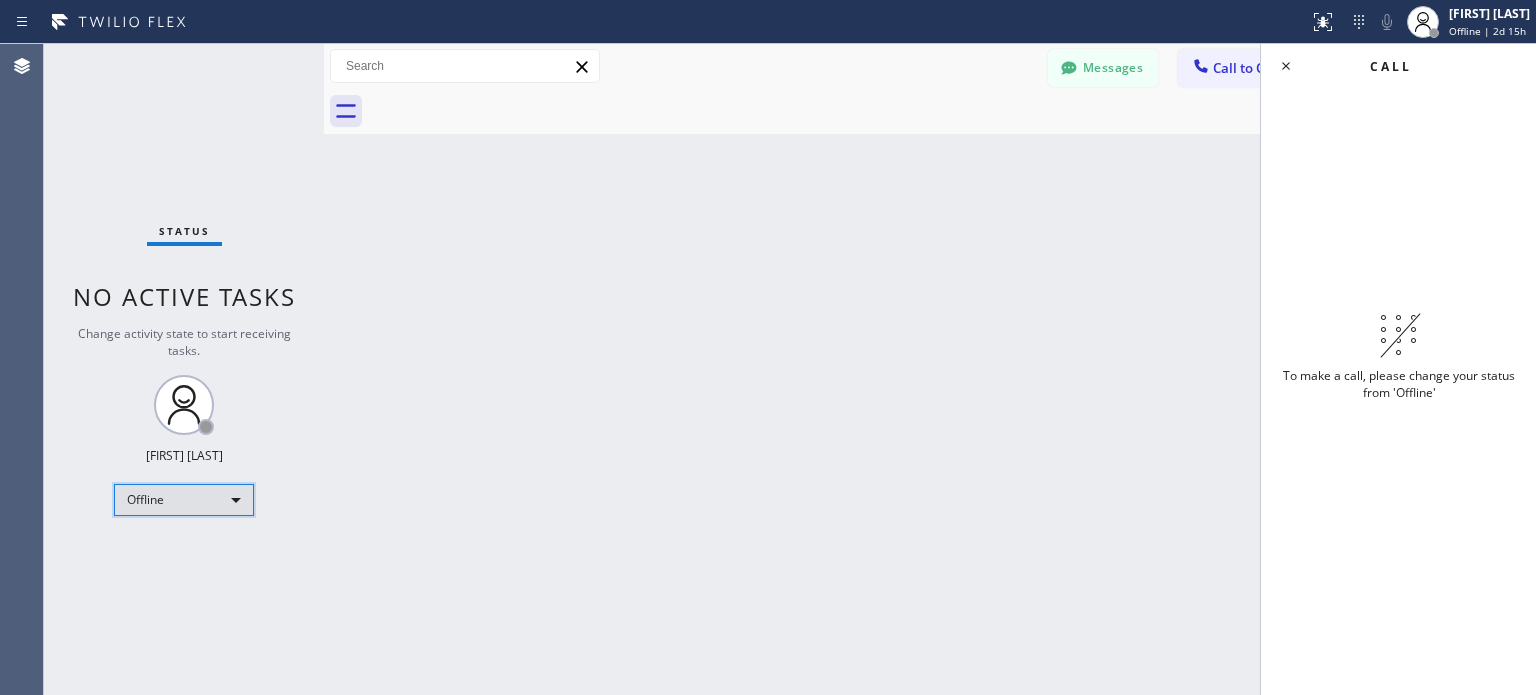 click on "Offline" at bounding box center (184, 500) 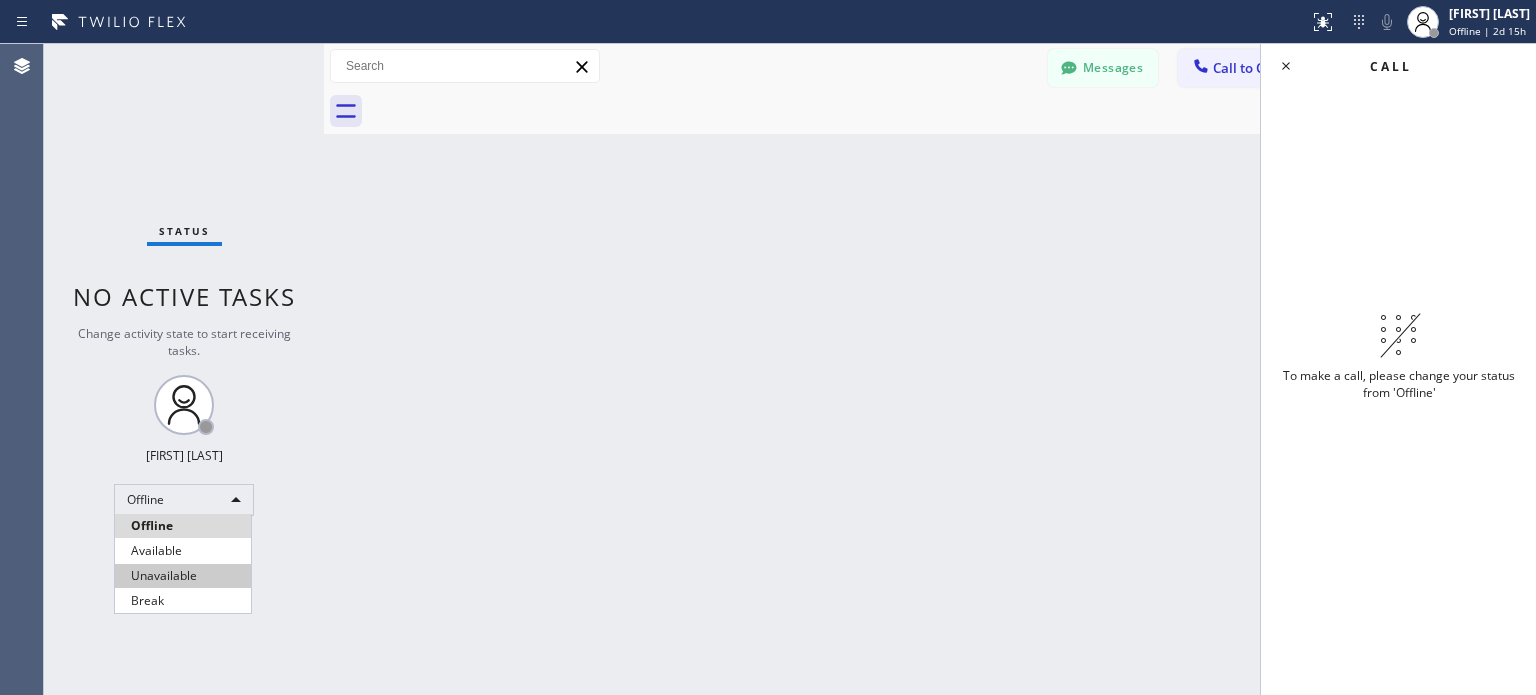 click on "Unavailable" at bounding box center [183, 576] 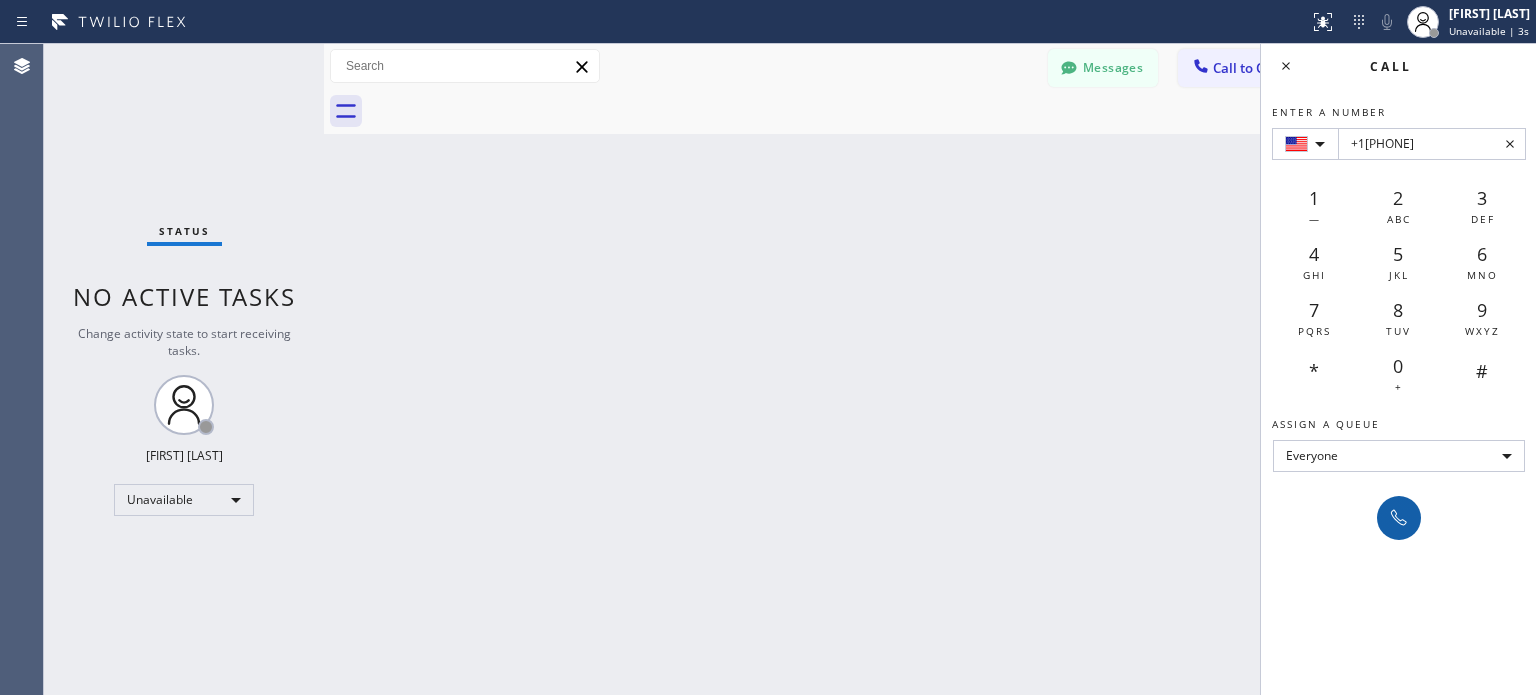 type on "+1[PHONE]" 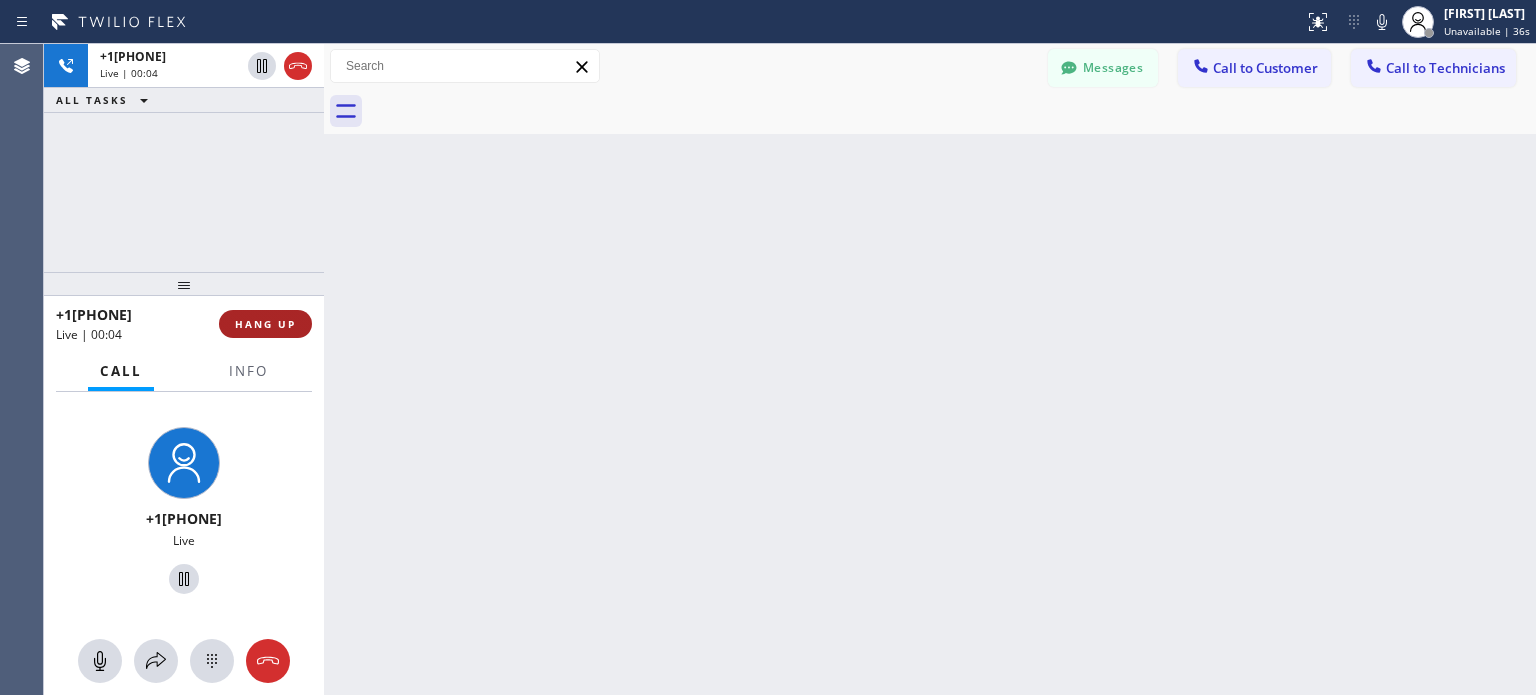 click on "HANG UP" at bounding box center [265, 324] 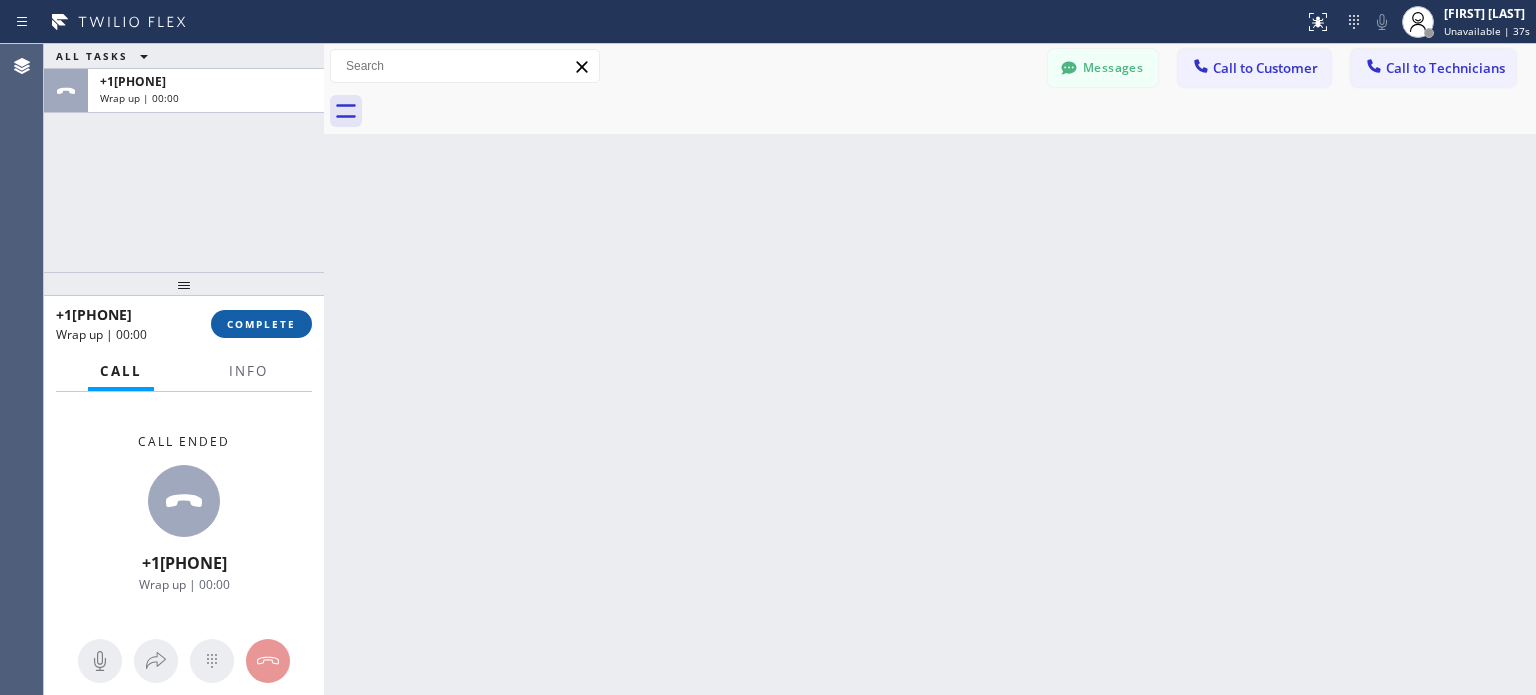 click on "COMPLETE" at bounding box center (261, 324) 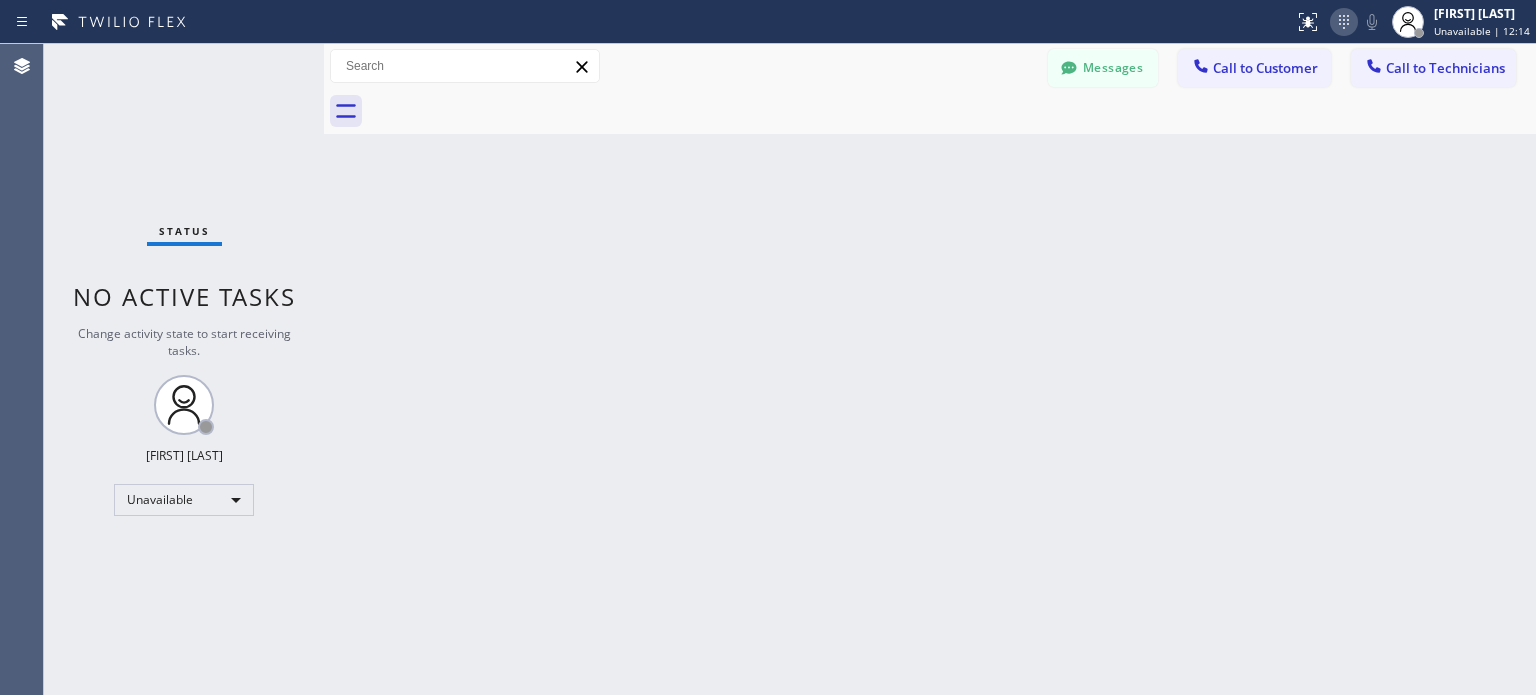 click 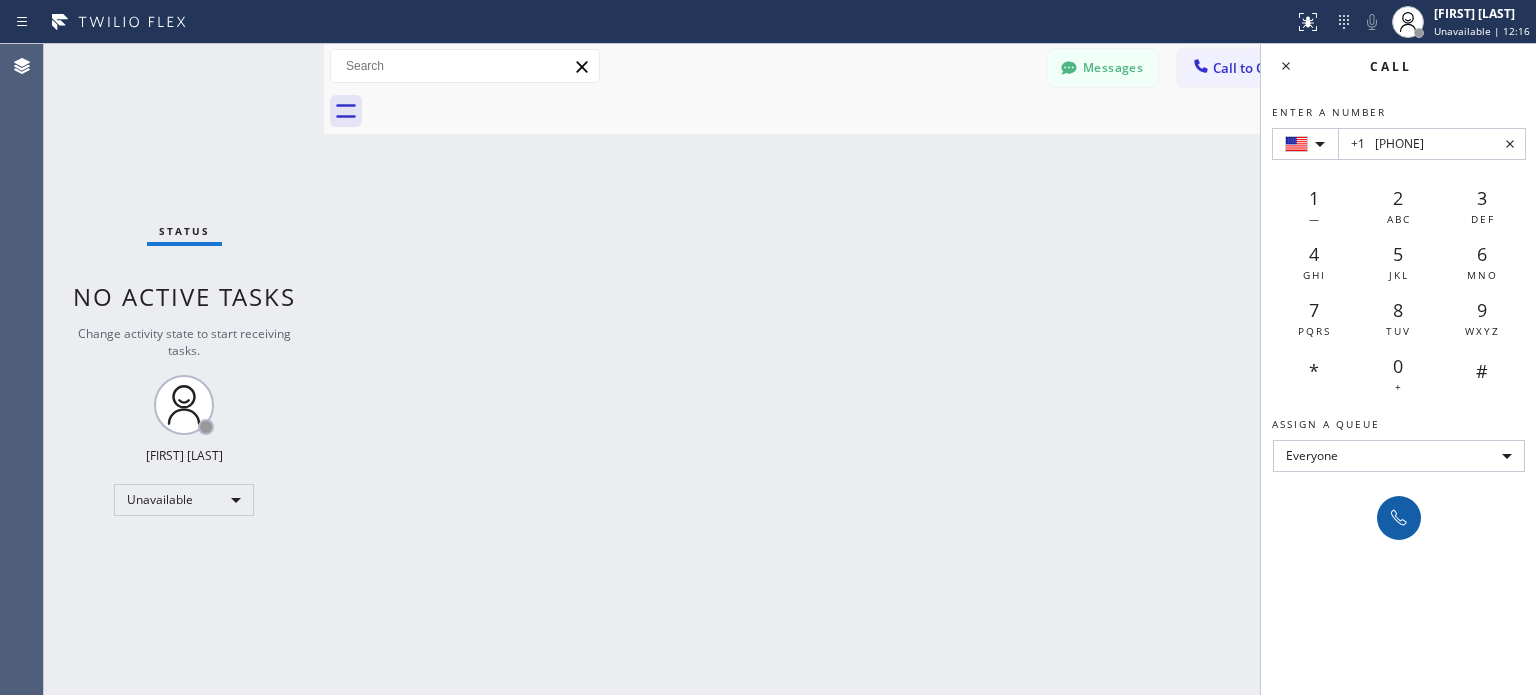 type on "+1	[PHONE]" 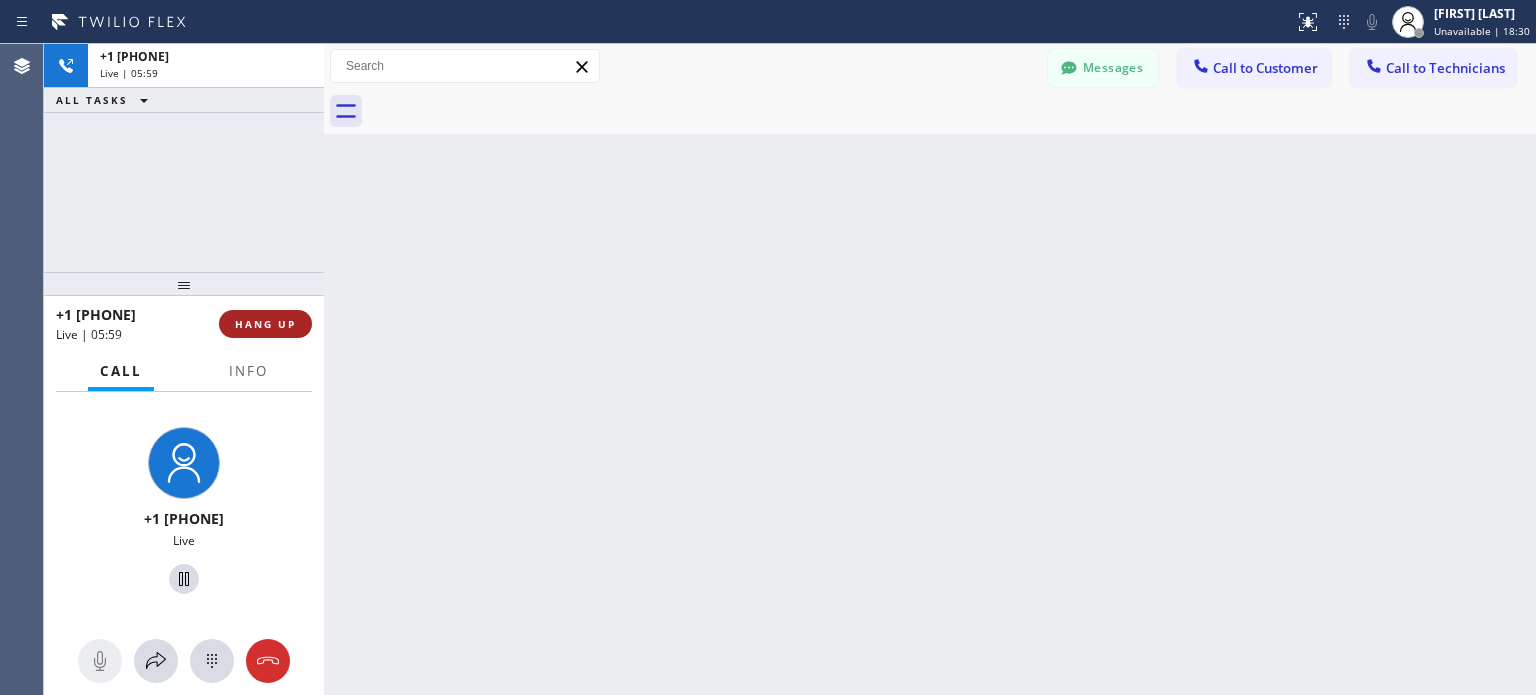 click on "HANG UP" at bounding box center [265, 324] 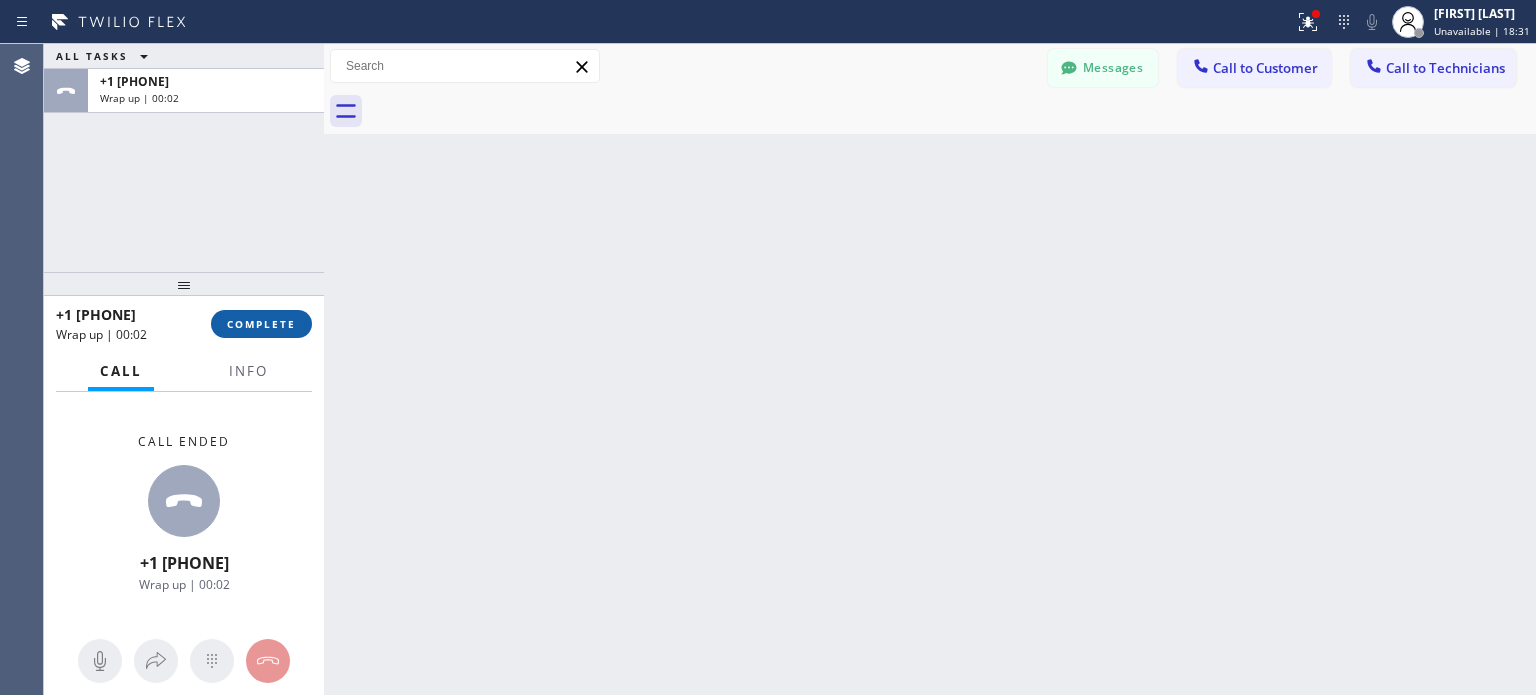 click on "COMPLETE" at bounding box center (261, 324) 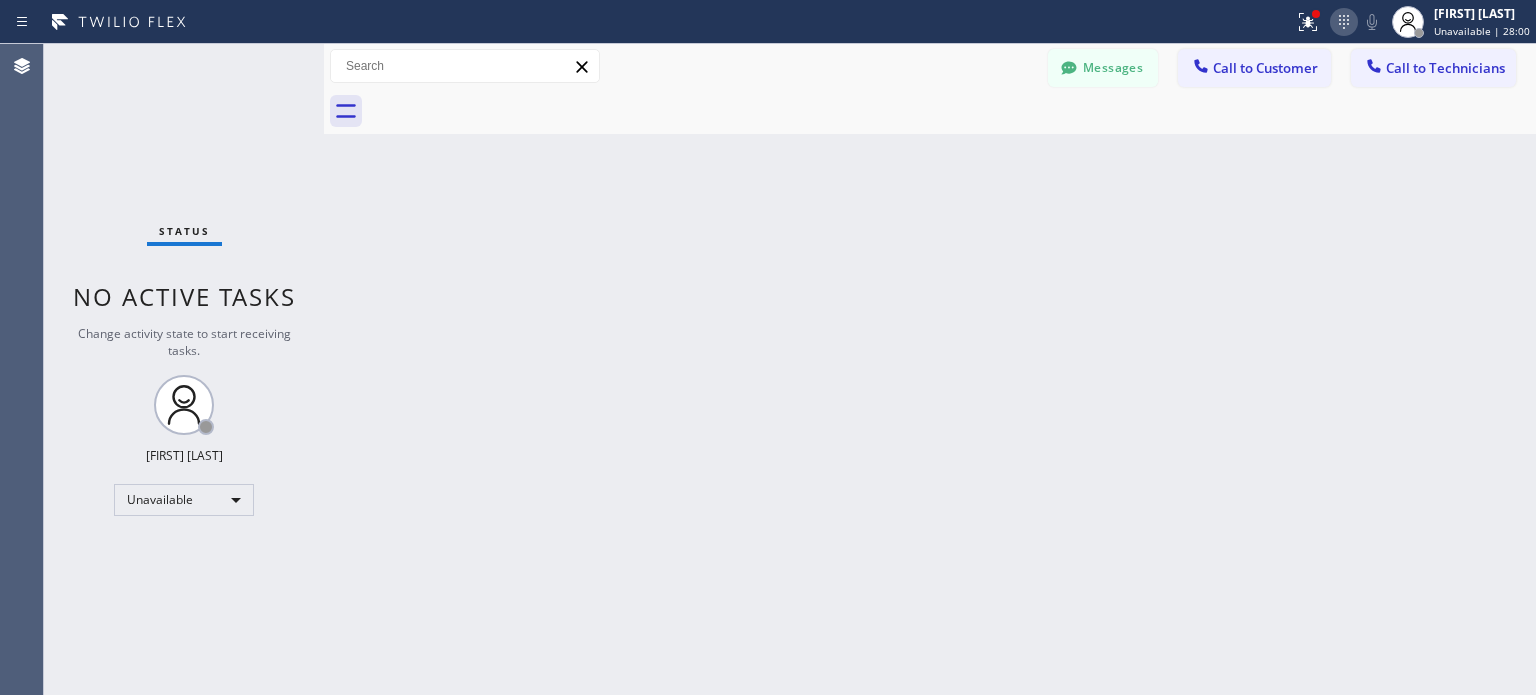 click 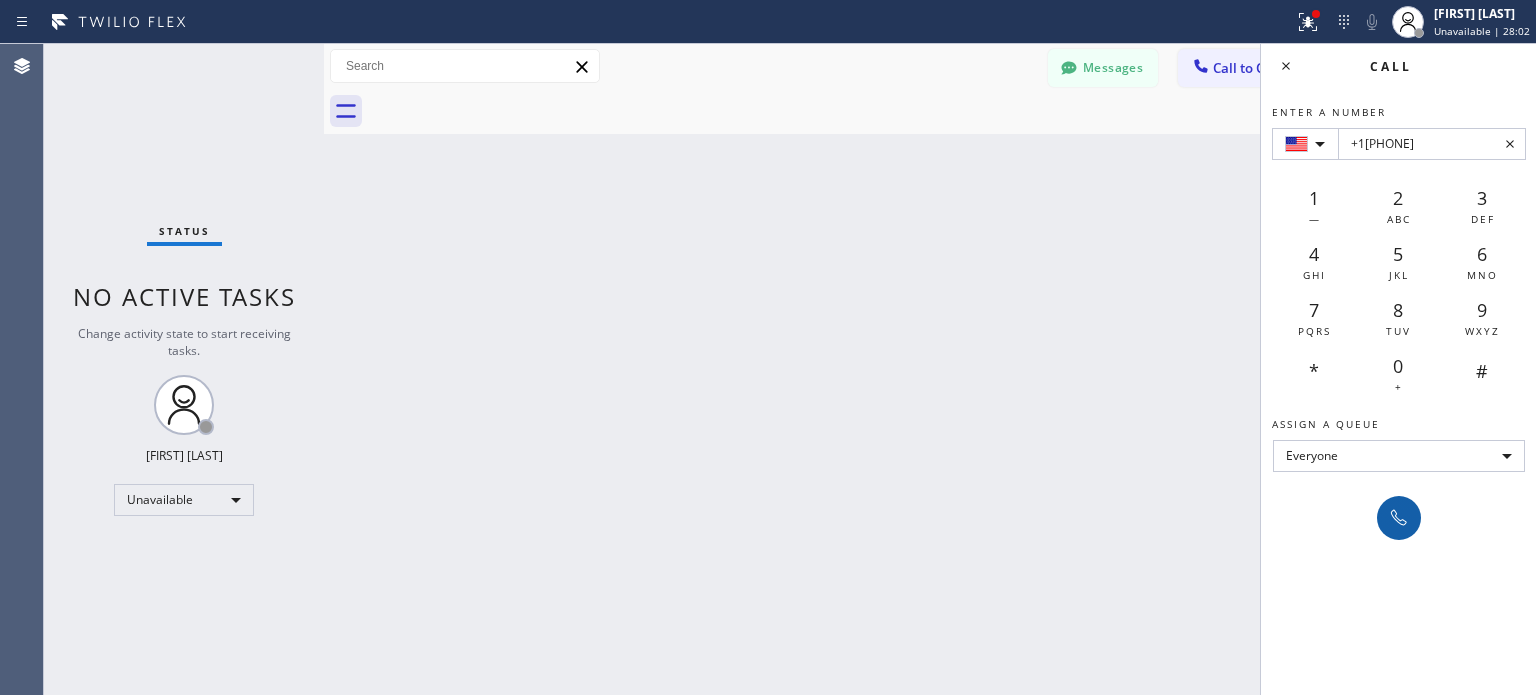 type on "+1[PHONE]" 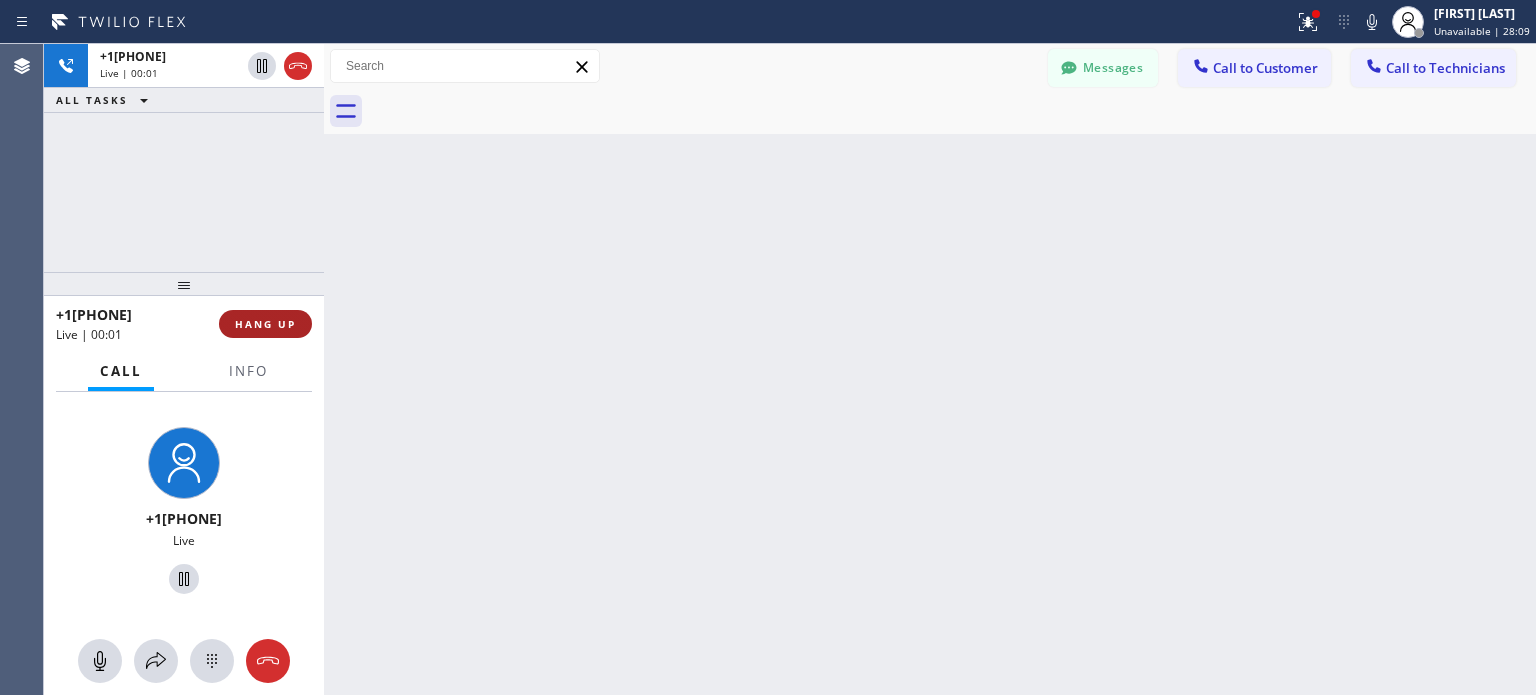 click on "HANG UP" at bounding box center [265, 324] 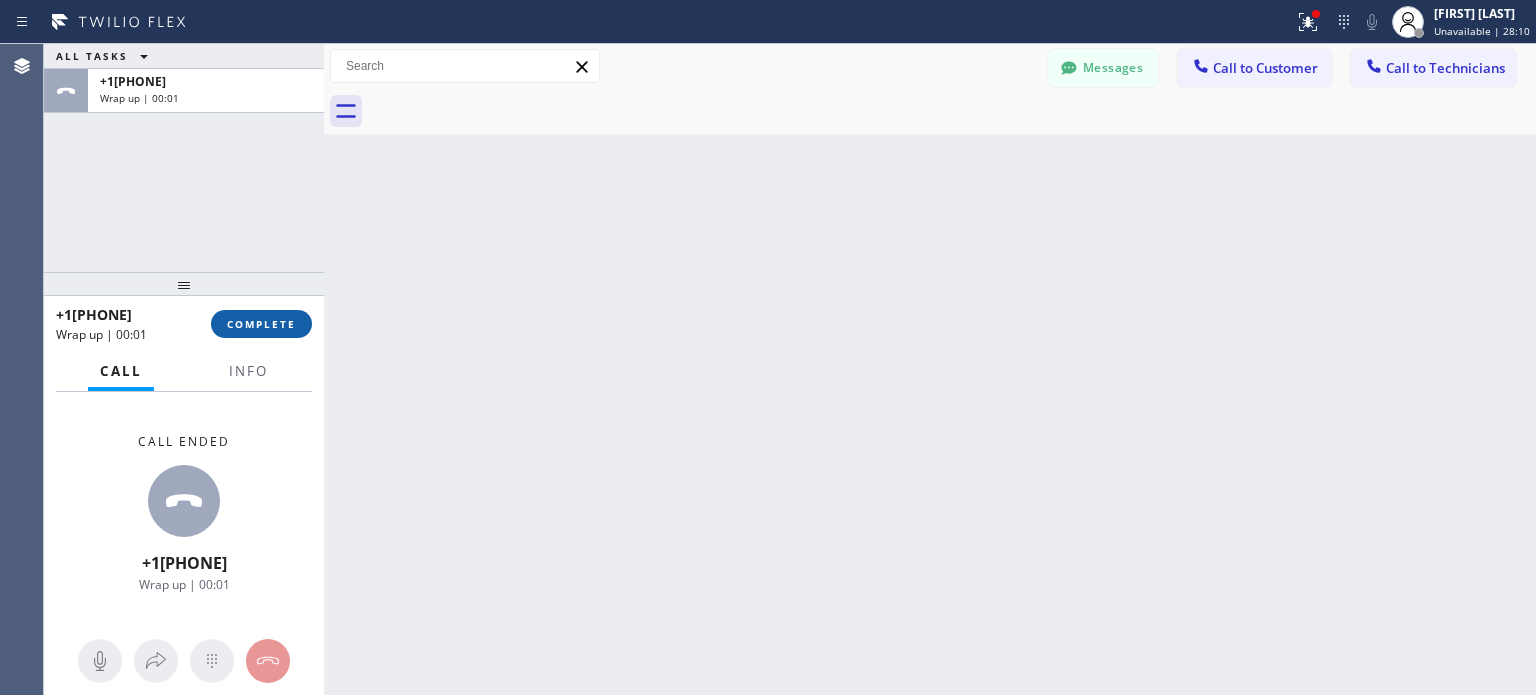 click on "COMPLETE" at bounding box center [261, 324] 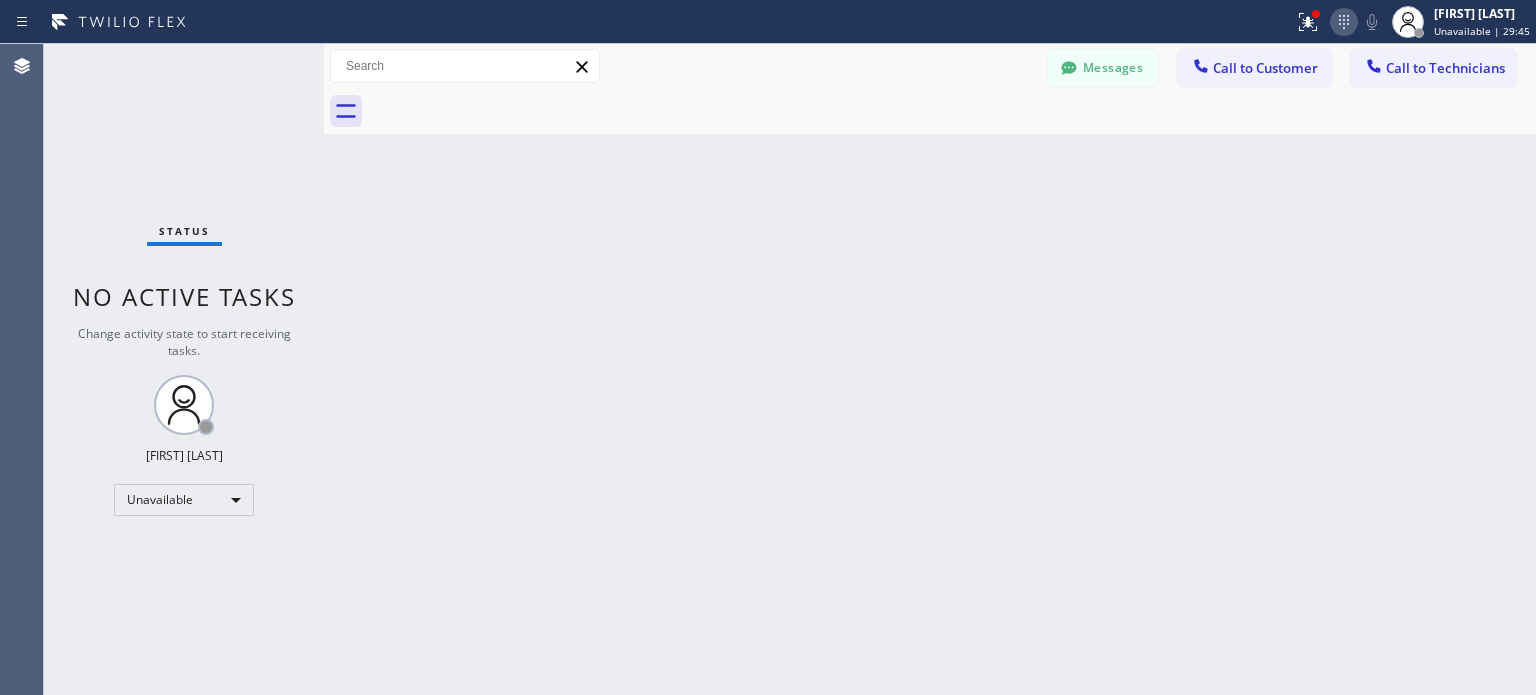 click 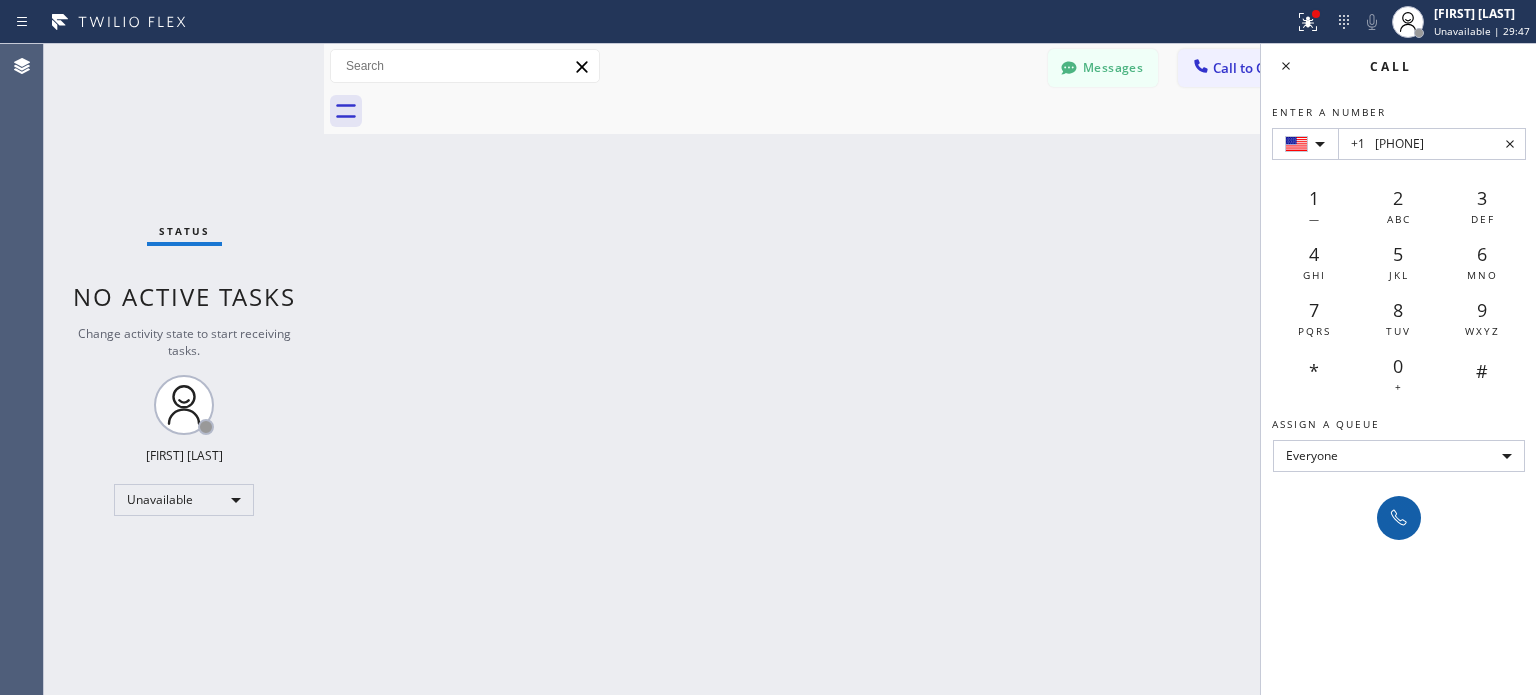 type on "+1	[PHONE]" 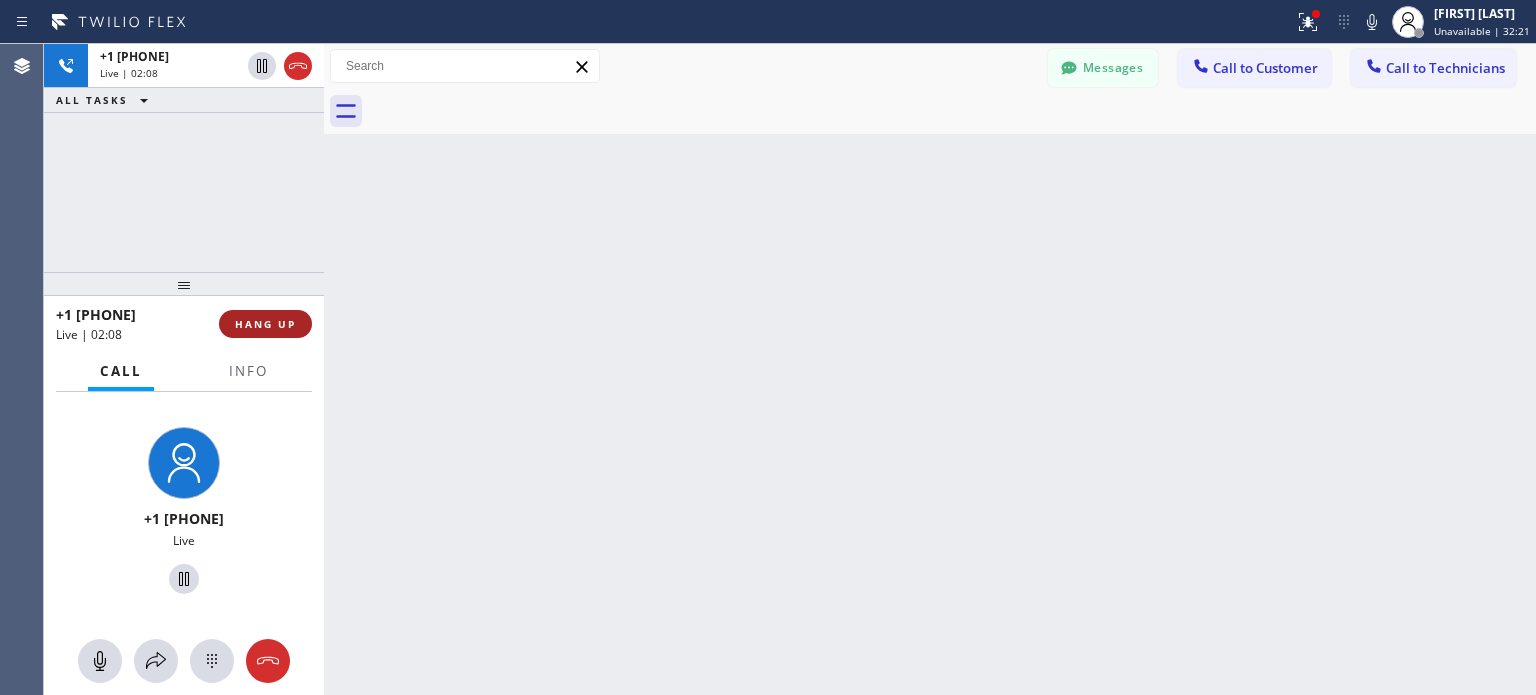 click on "HANG UP" at bounding box center [265, 324] 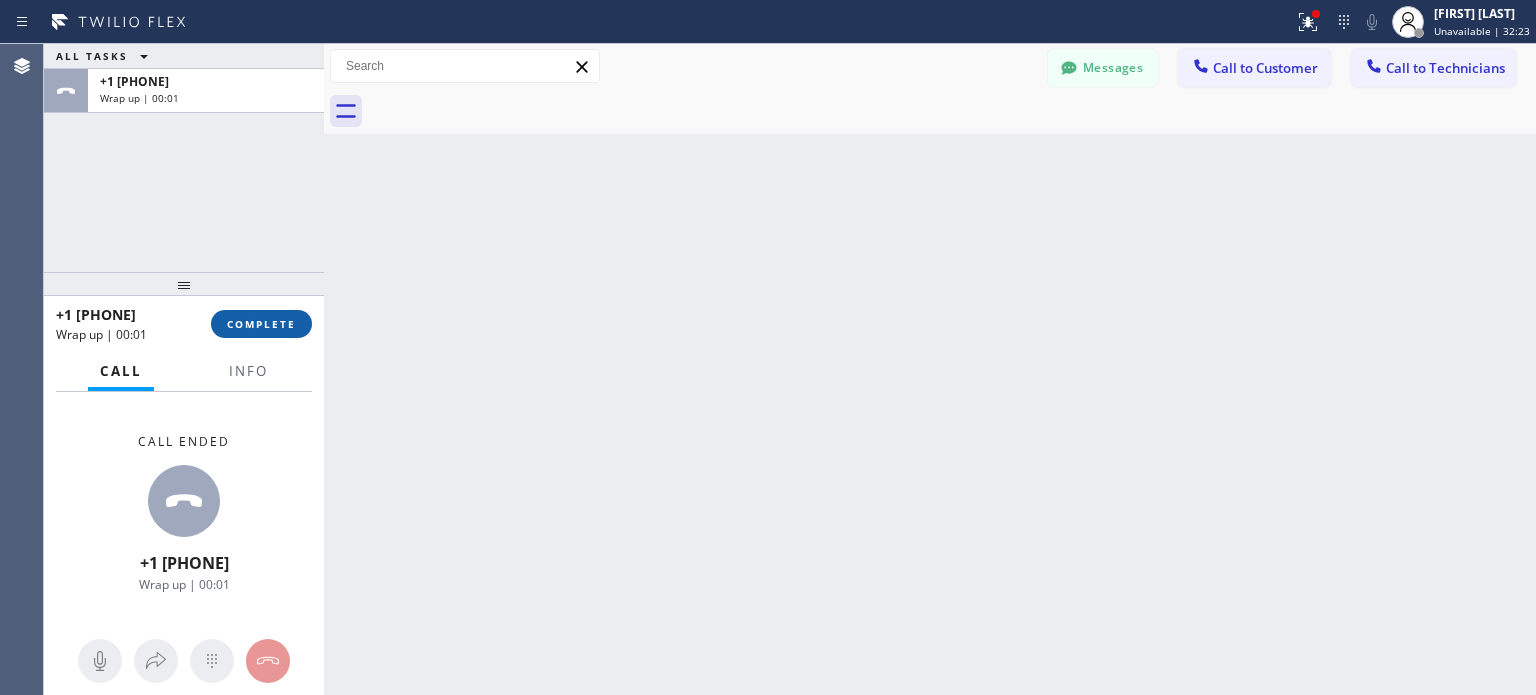 click on "COMPLETE" at bounding box center (261, 324) 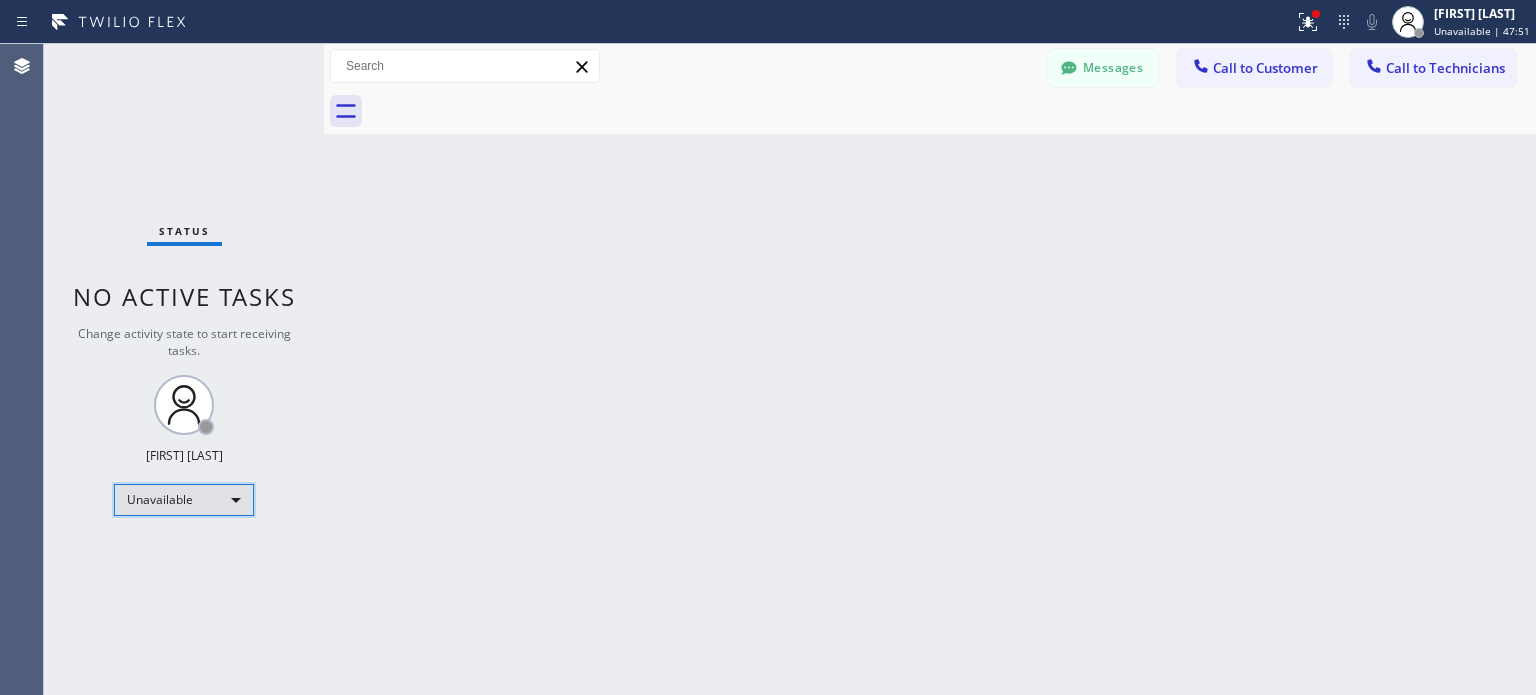 click on "Unavailable" at bounding box center [184, 500] 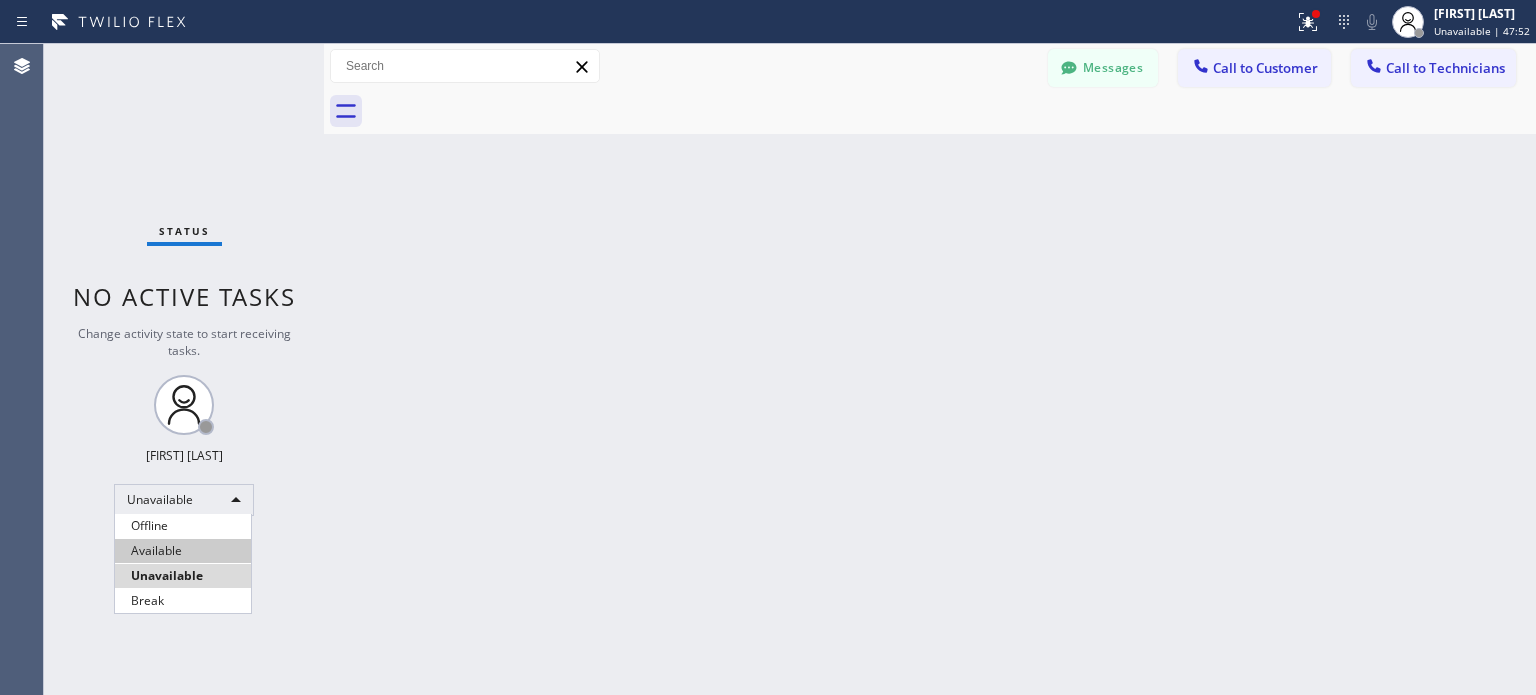 click on "Available" at bounding box center [183, 551] 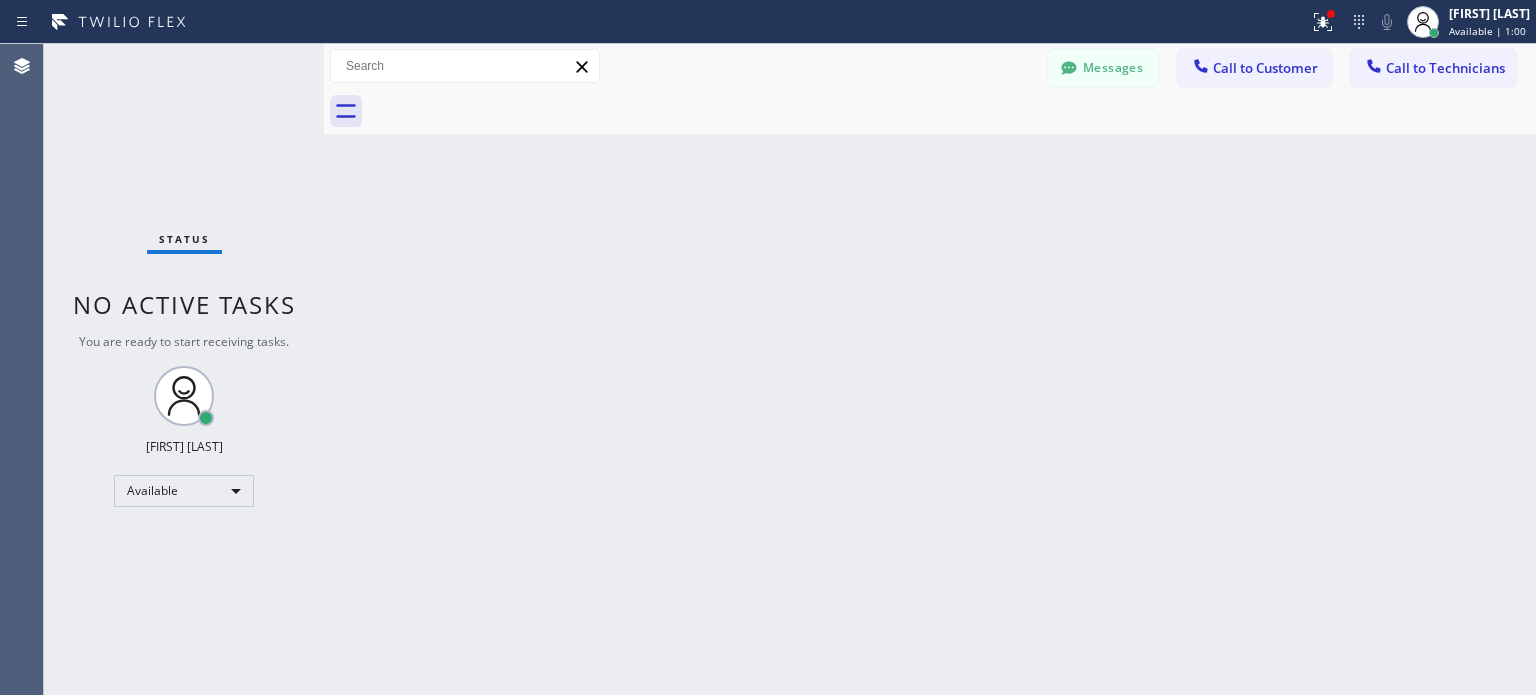 click on "Back to Dashboard Change Sender ID Customers Technicians MR [FIRST] [LAST] [MM]/[DD] [TIME] Thanks. I will pass on paying $[NUMBER] for a dishwasher given the new price.   Wish I would have known it was a control panel and a pump so could have avoided this unnecessary expense. MI [FIRST] [LAST] [MM]/[DD] [TIME] Im ready to repair  CA [FIRST]  [LAST] [MM]/[DD] [TIME] Have a great day. JH [FIRST]  [LAST] [MM]/[DD] [TIME] This is to acknowledge receipt of your text in which you inform me of a $[NUMBER] refund credit that you will be issuing to my [BRAND] account. You have stated that the refund credit will appear in my account within the next [NUMBER] to [NUMBER] business days. Sincerely, [FIRST] [LAST]. RJ [FIRST]  [LAST] [MM]/[DD] [TIME] Thank you [FIRST] [FIRST] [MM]/[DD] [TIME] Can you pls make sure the tech calls that number and not mine.  SO [FIRST] [LAST] [MM]/[DD] [TIME] Thank you. BW [FIRST]  [LAST] [MM]/[DD] [TIME] SN [FIRST] [LAST] [MM]/[DD] [TIME] Thank you,[FIRST].Have a great day. [FIRST] [LAST] [MM]/[DD] [TIME] Thanks Select a contact Call Name" at bounding box center [930, 369] 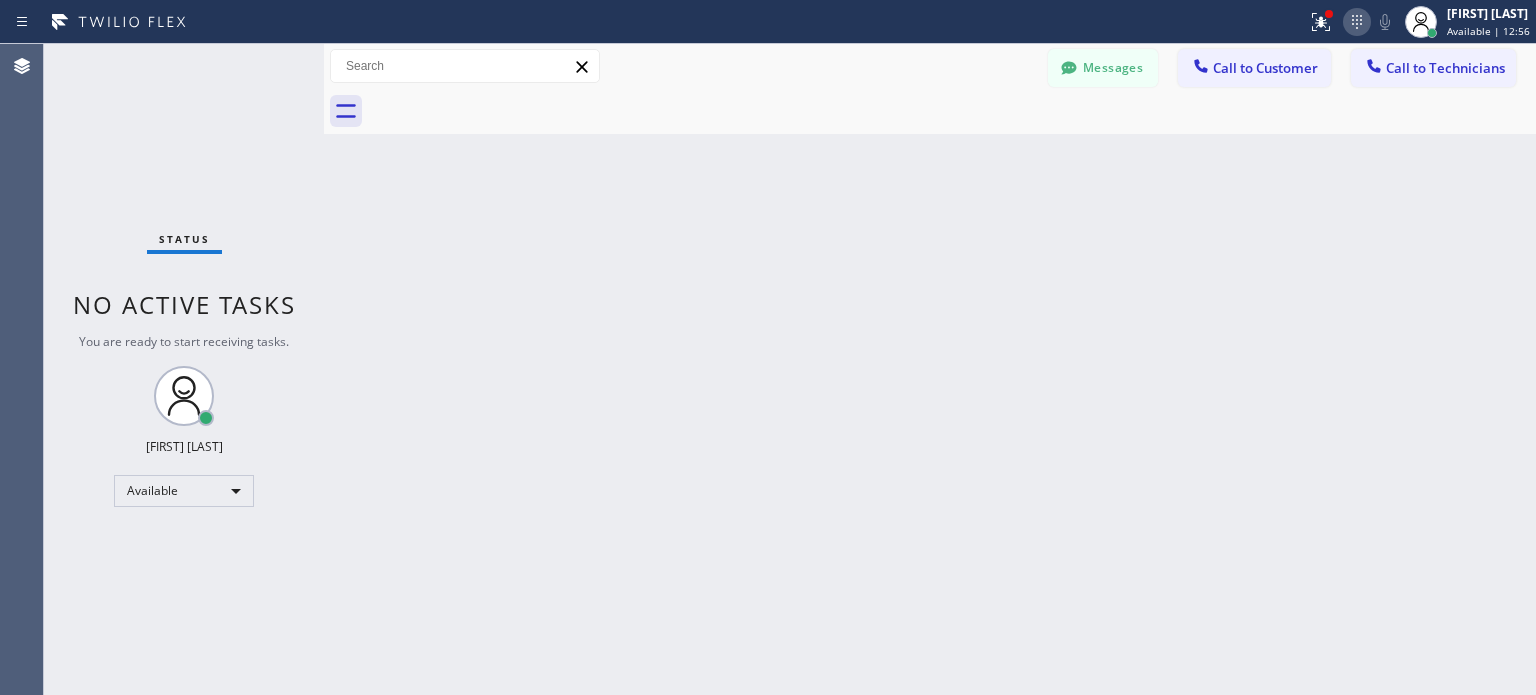 click 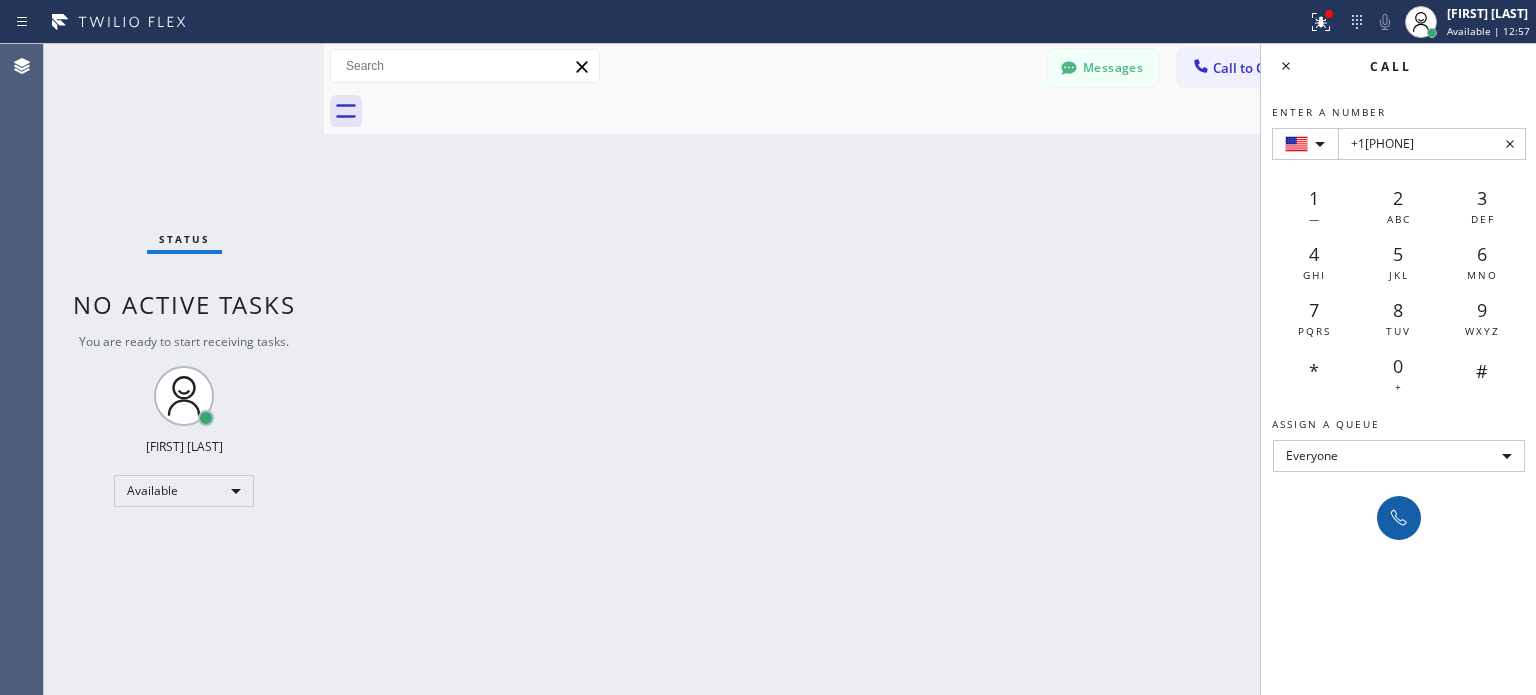 type on "+1[PHONE]" 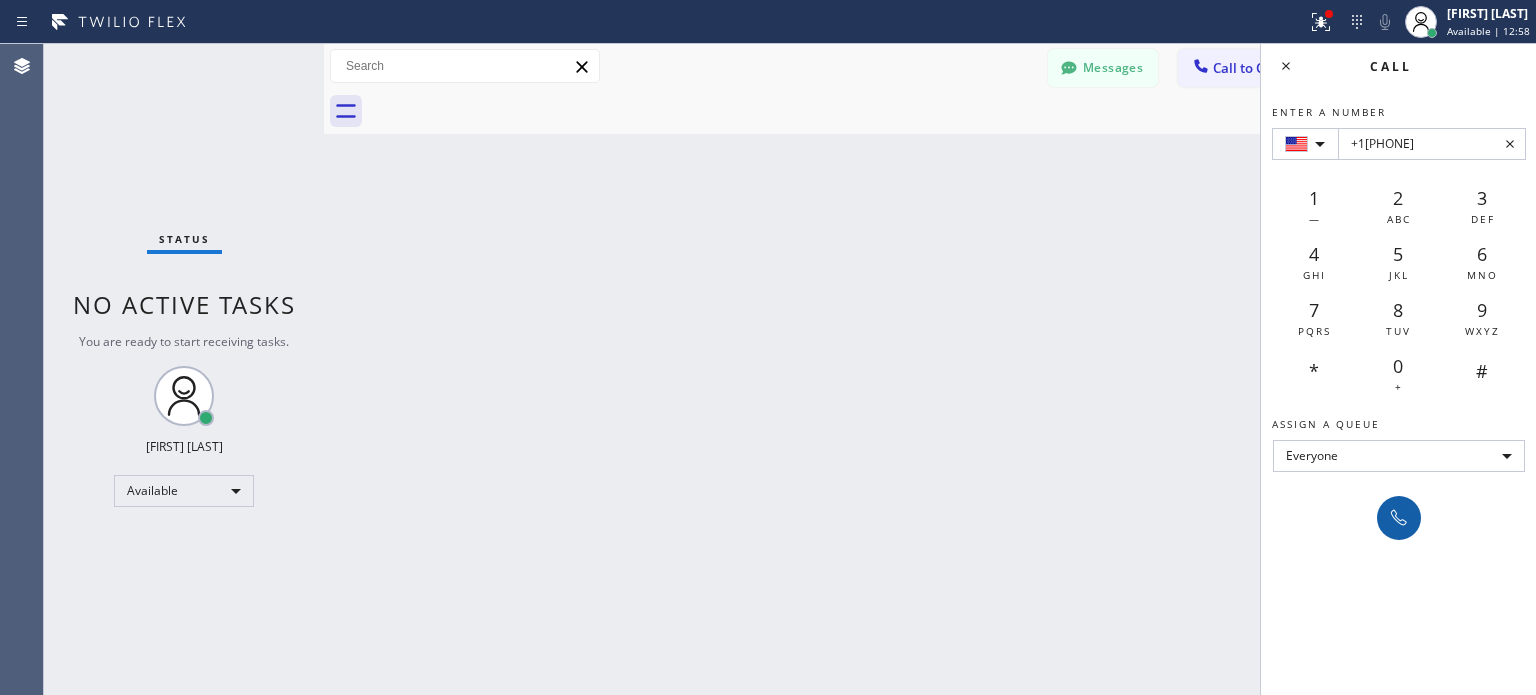 click 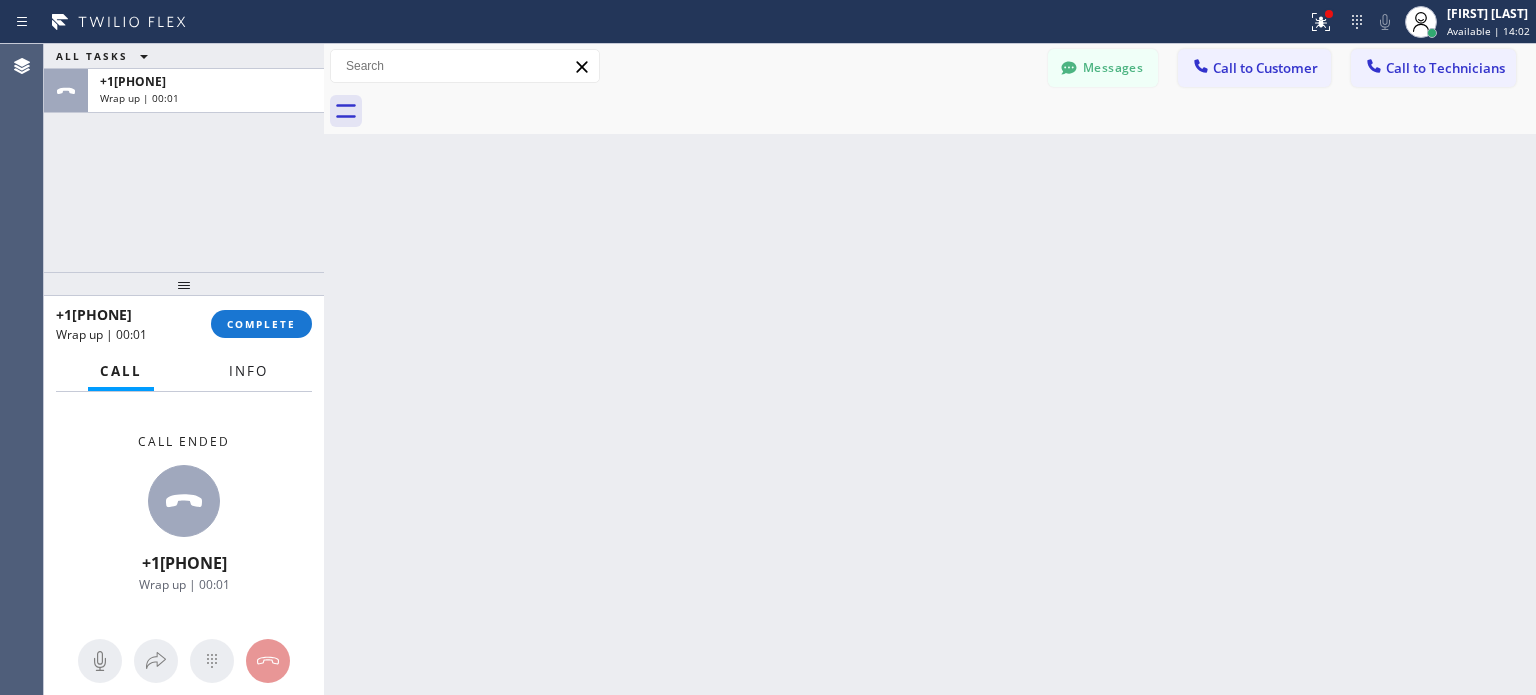 drag, startPoint x: 298, startPoint y: 321, endPoint x: 252, endPoint y: 363, distance: 62.289646 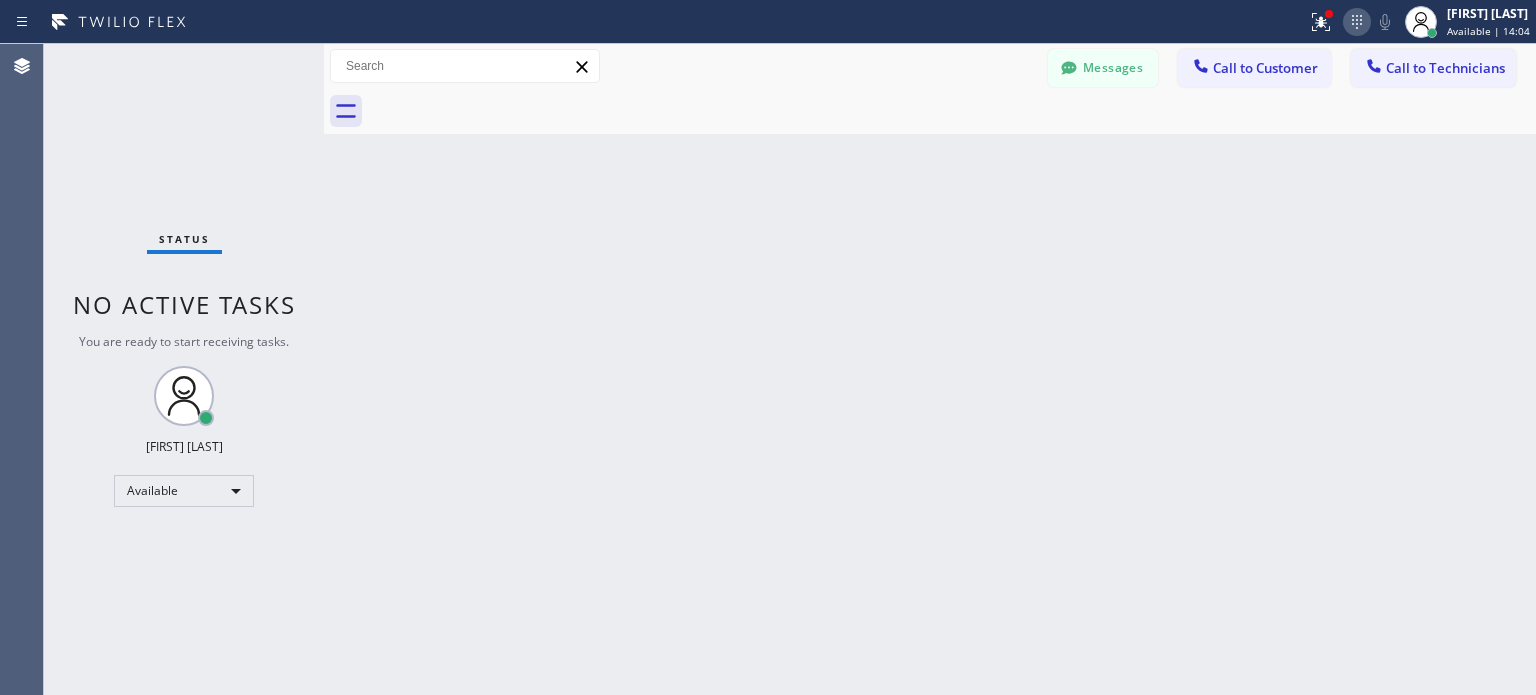 click 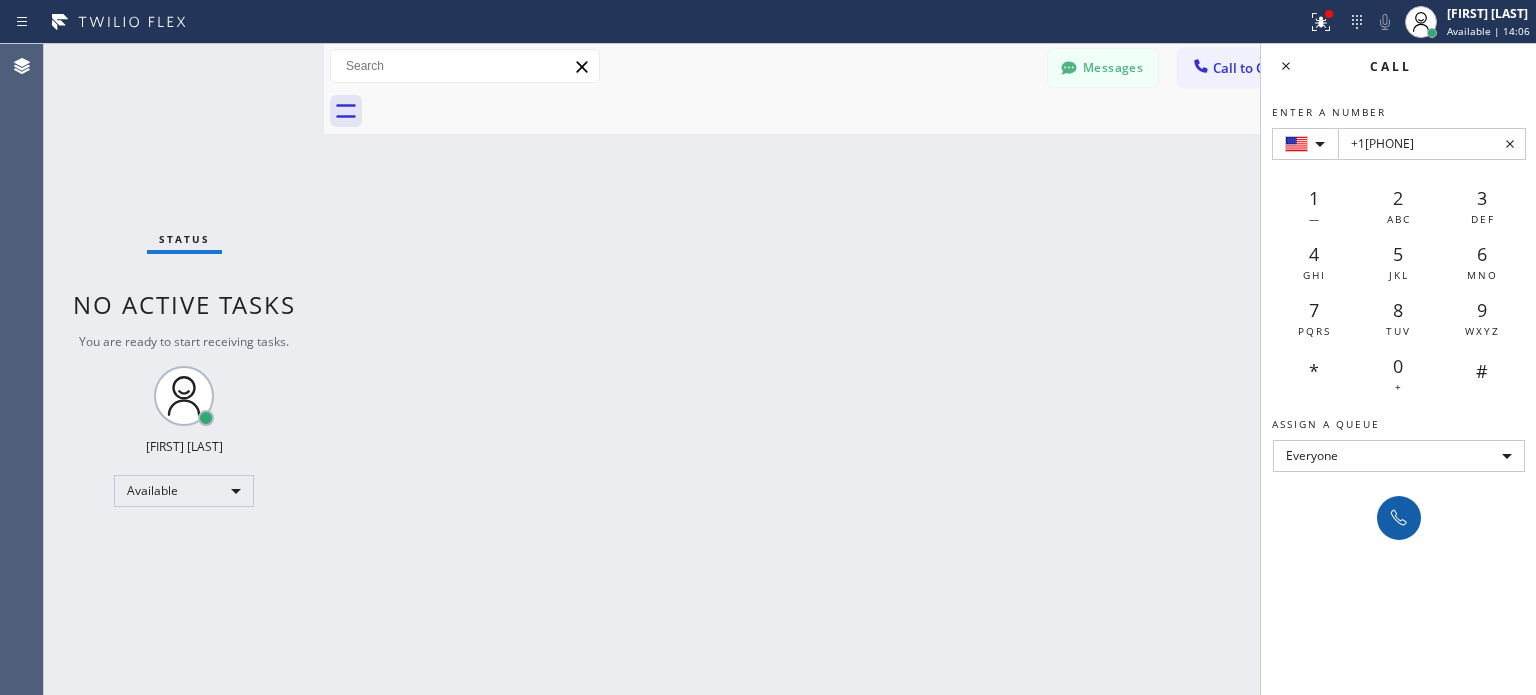 type on "+1[PHONE]" 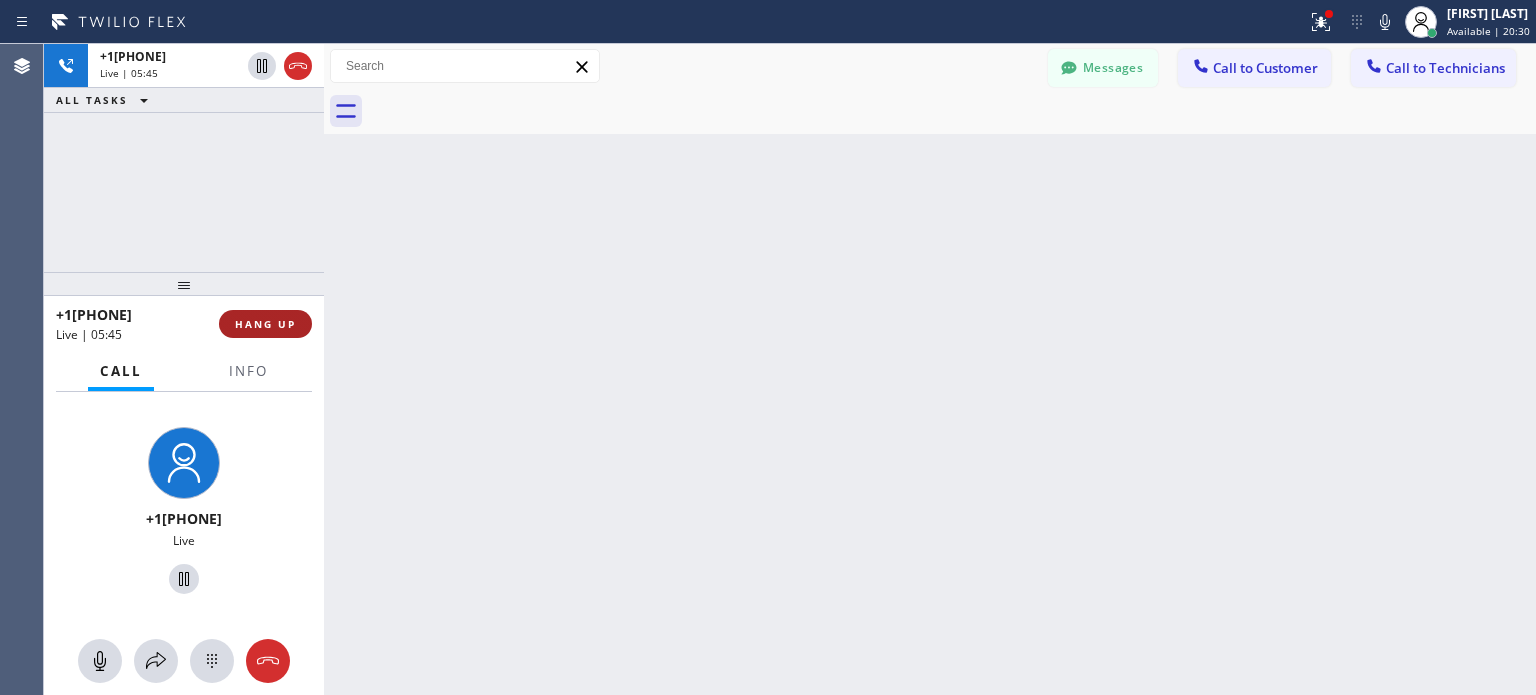 click on "HANG UP" at bounding box center [265, 324] 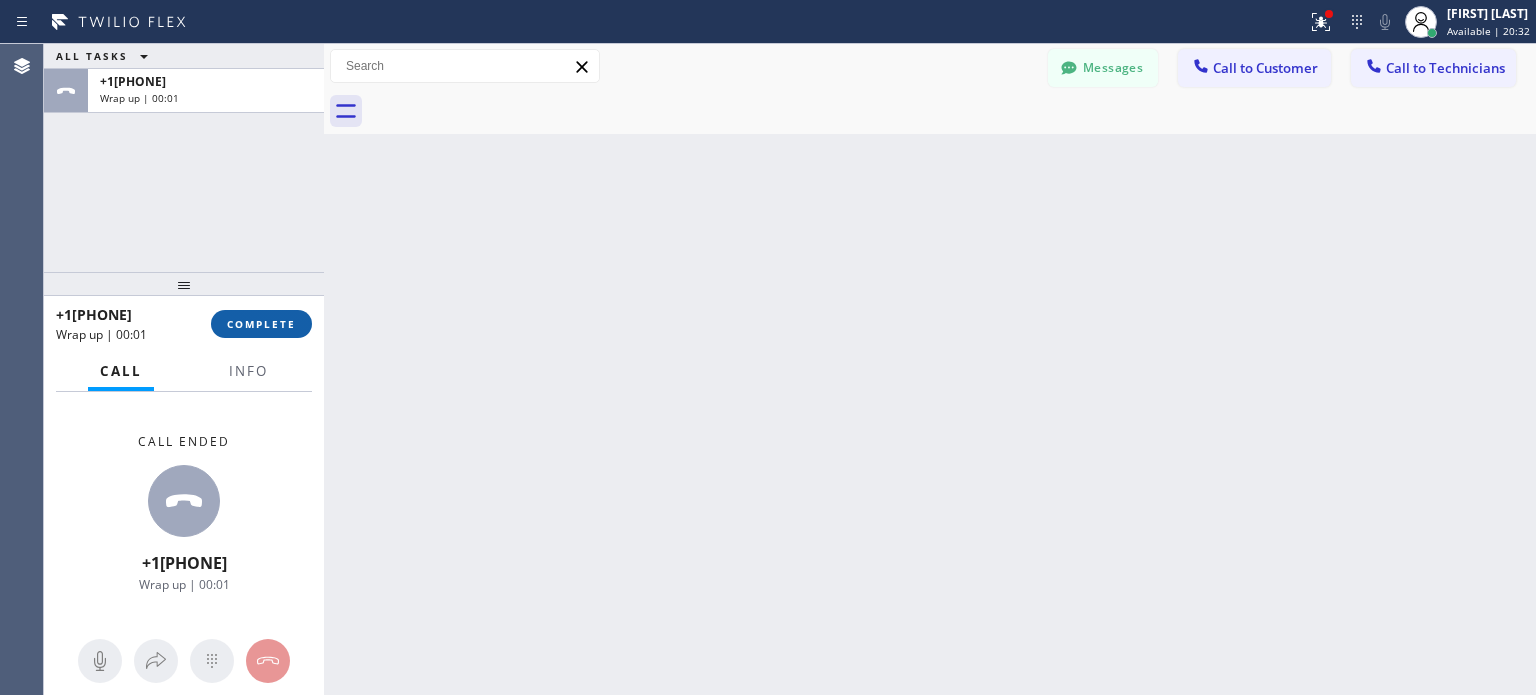 click on "COMPLETE" at bounding box center (261, 324) 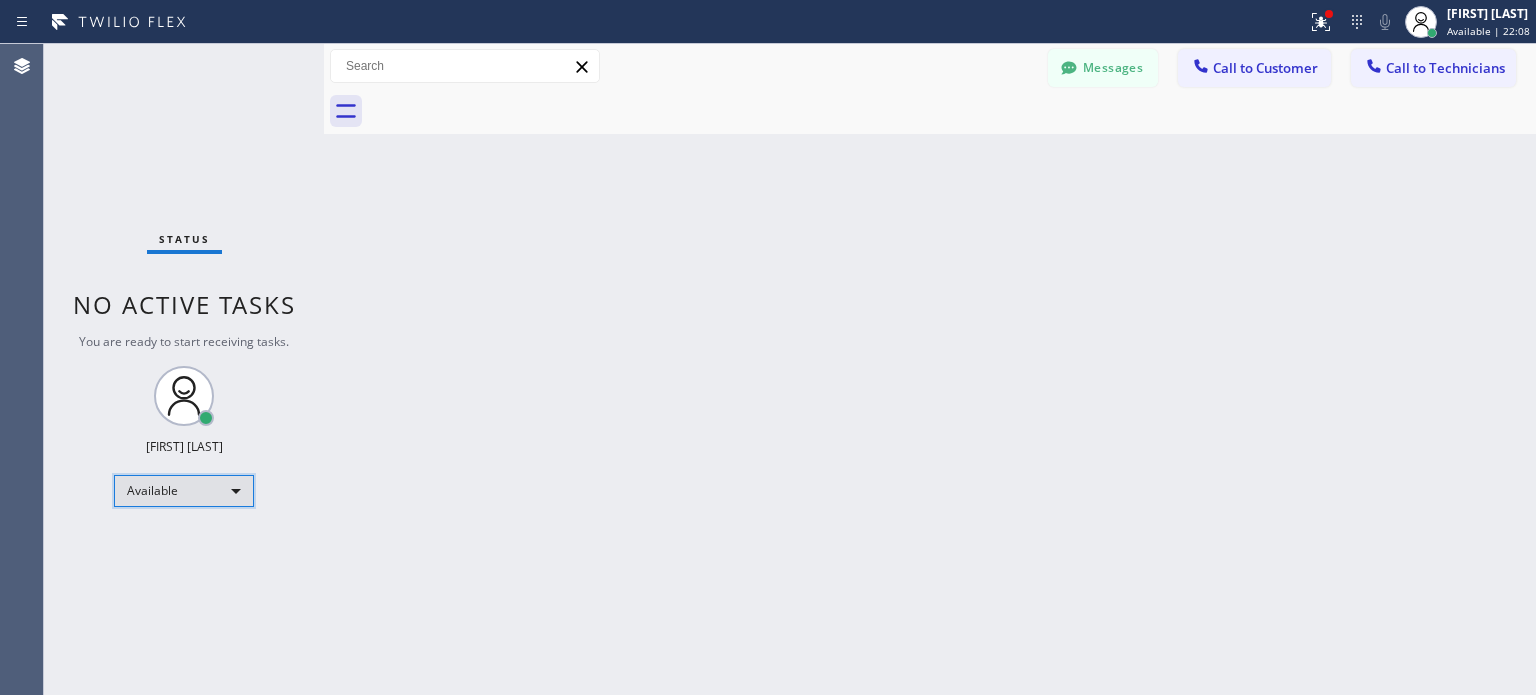 click on "Available" at bounding box center [184, 491] 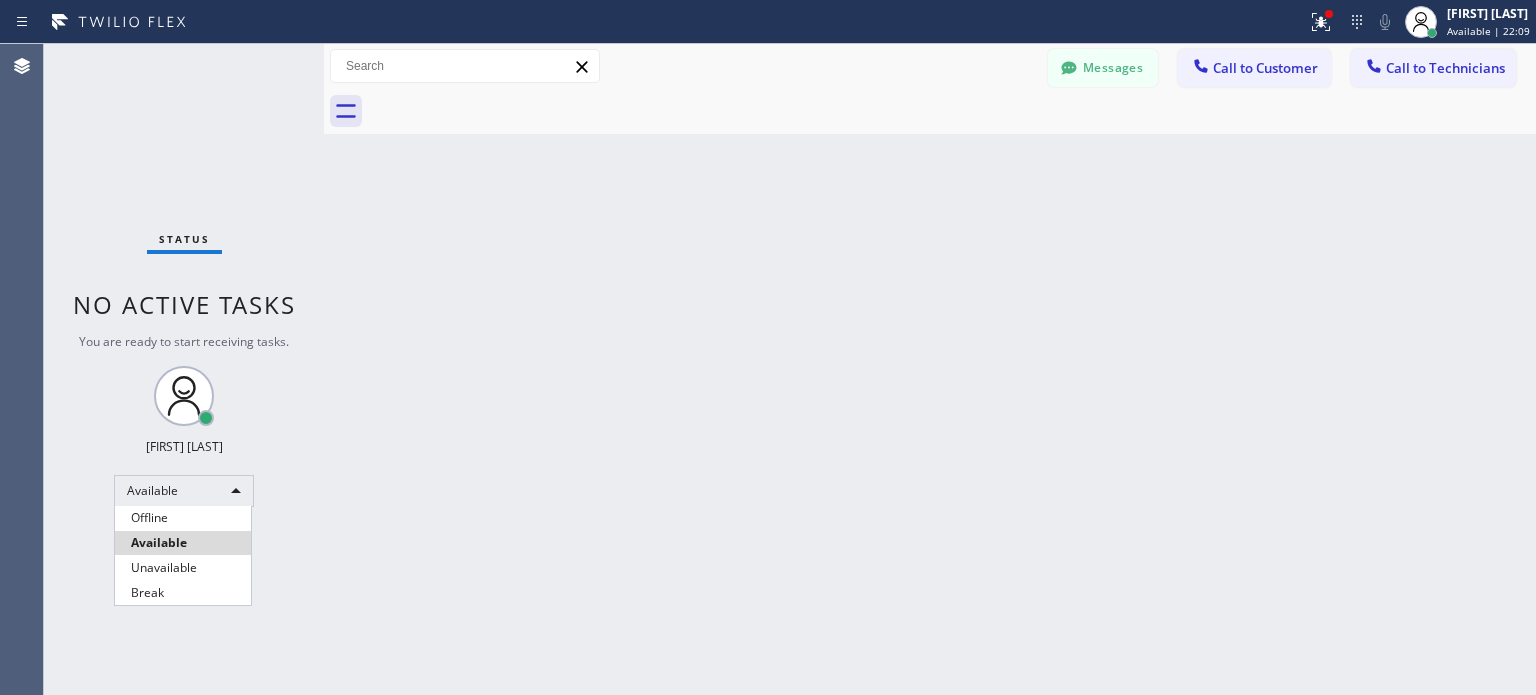 click on "Unavailable" at bounding box center (183, 568) 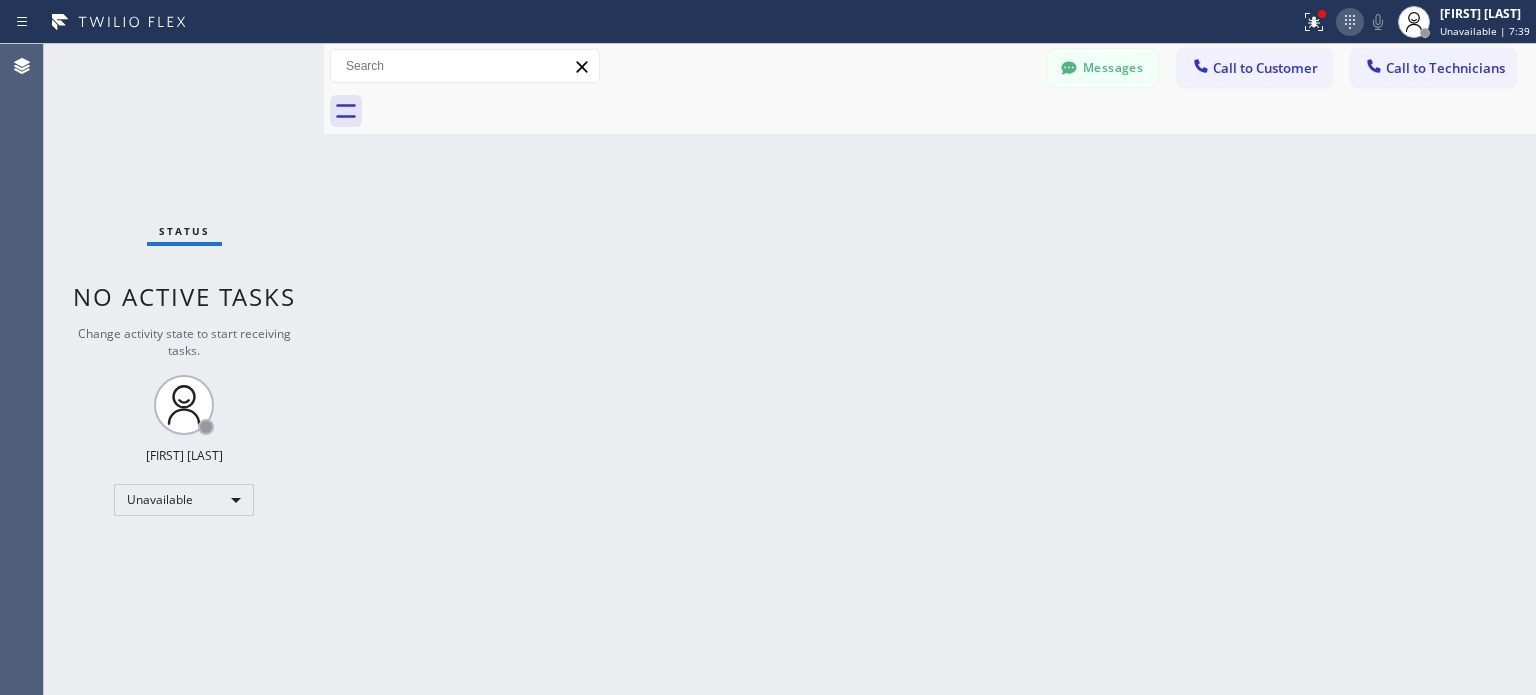 click 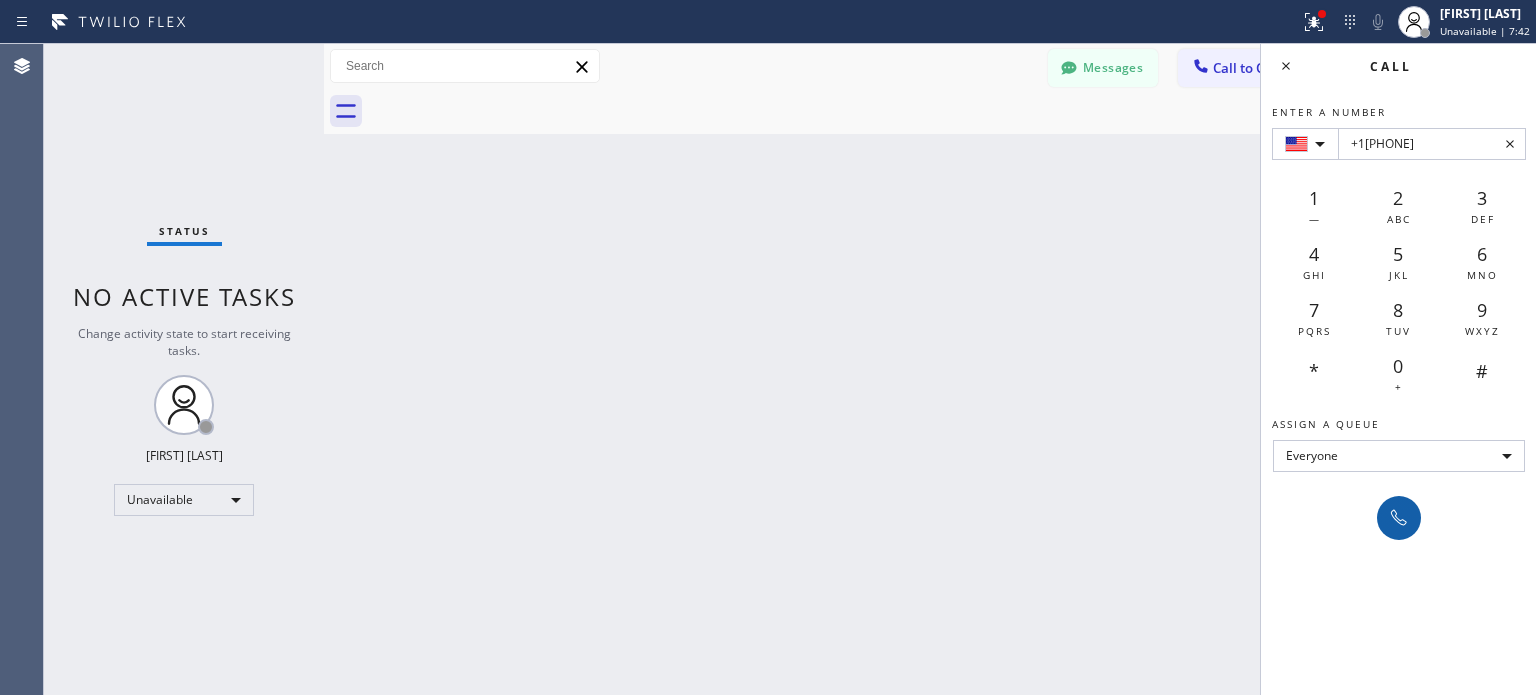 type on "+1[PHONE]" 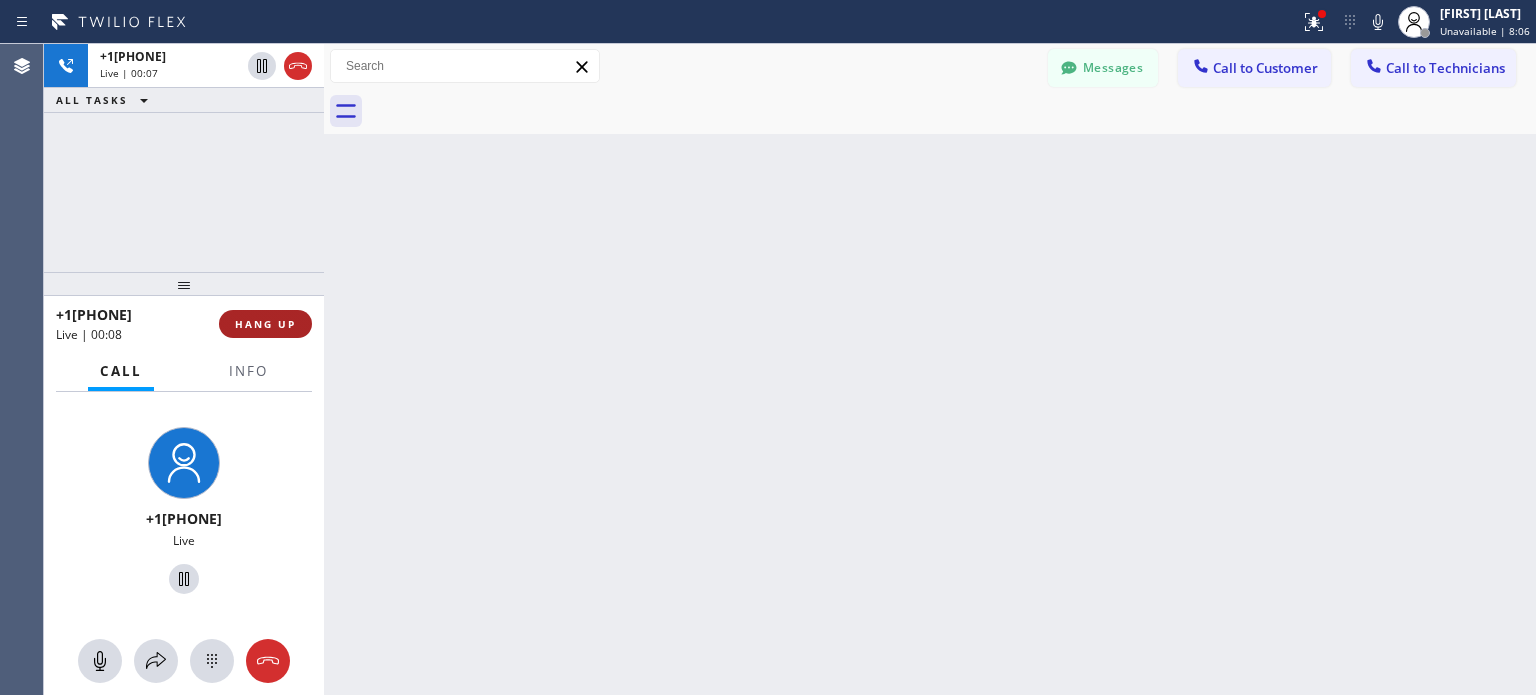 click on "HANG UP" at bounding box center [265, 324] 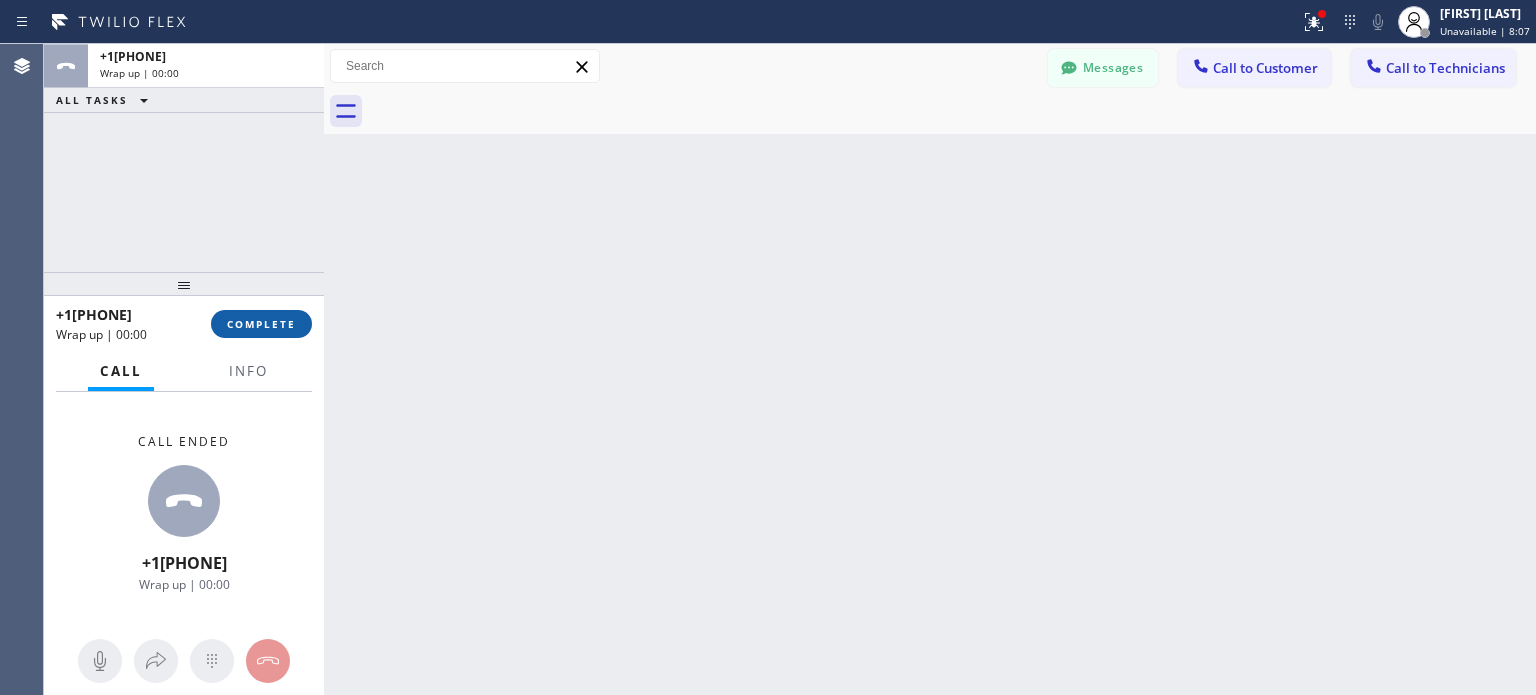 click on "COMPLETE" at bounding box center (261, 324) 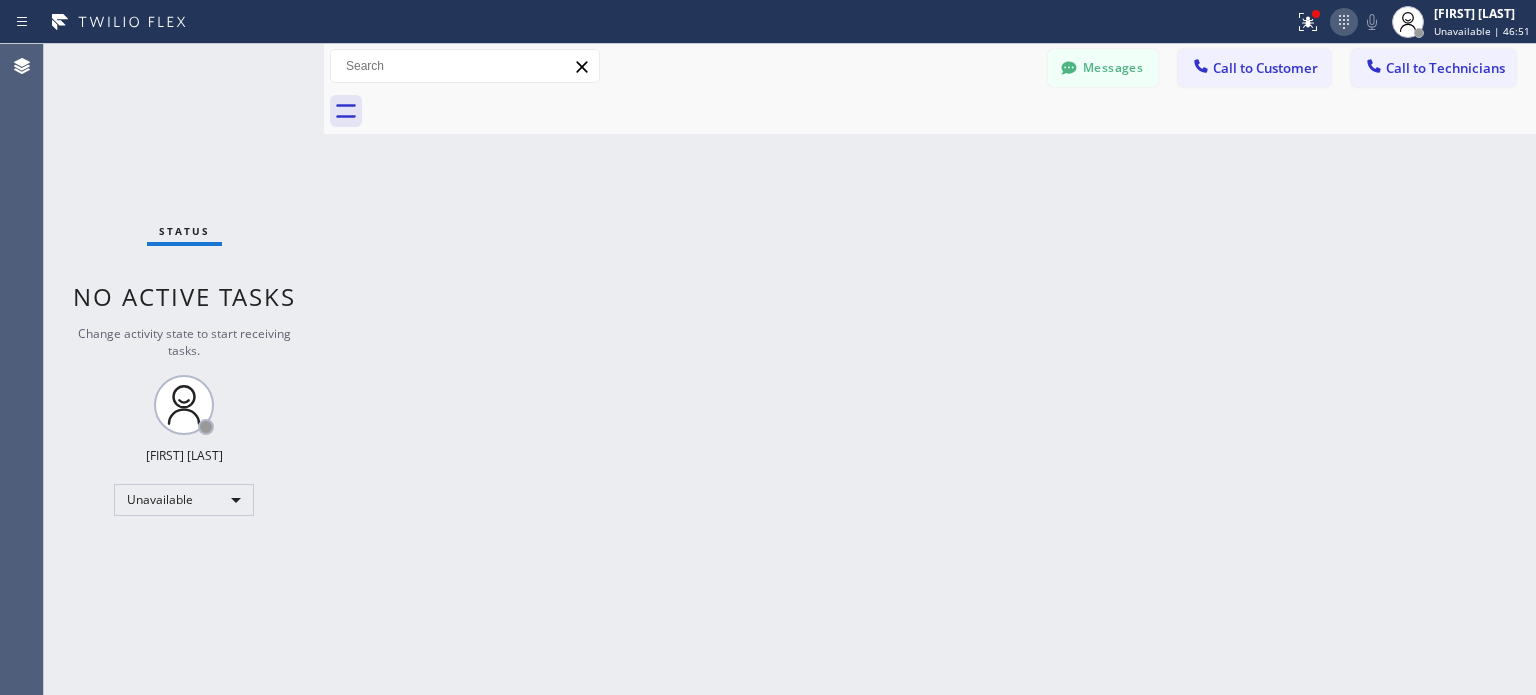 click 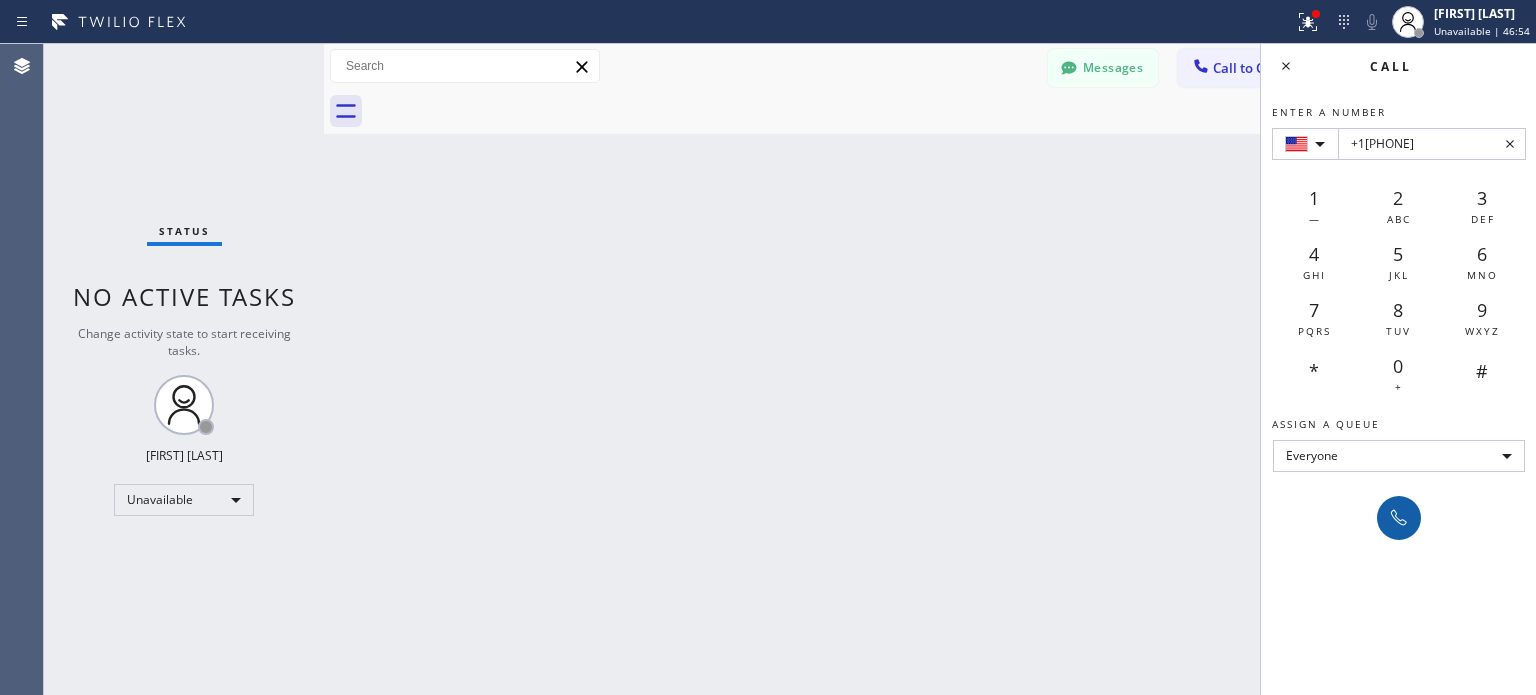 type on "+1[PHONE]" 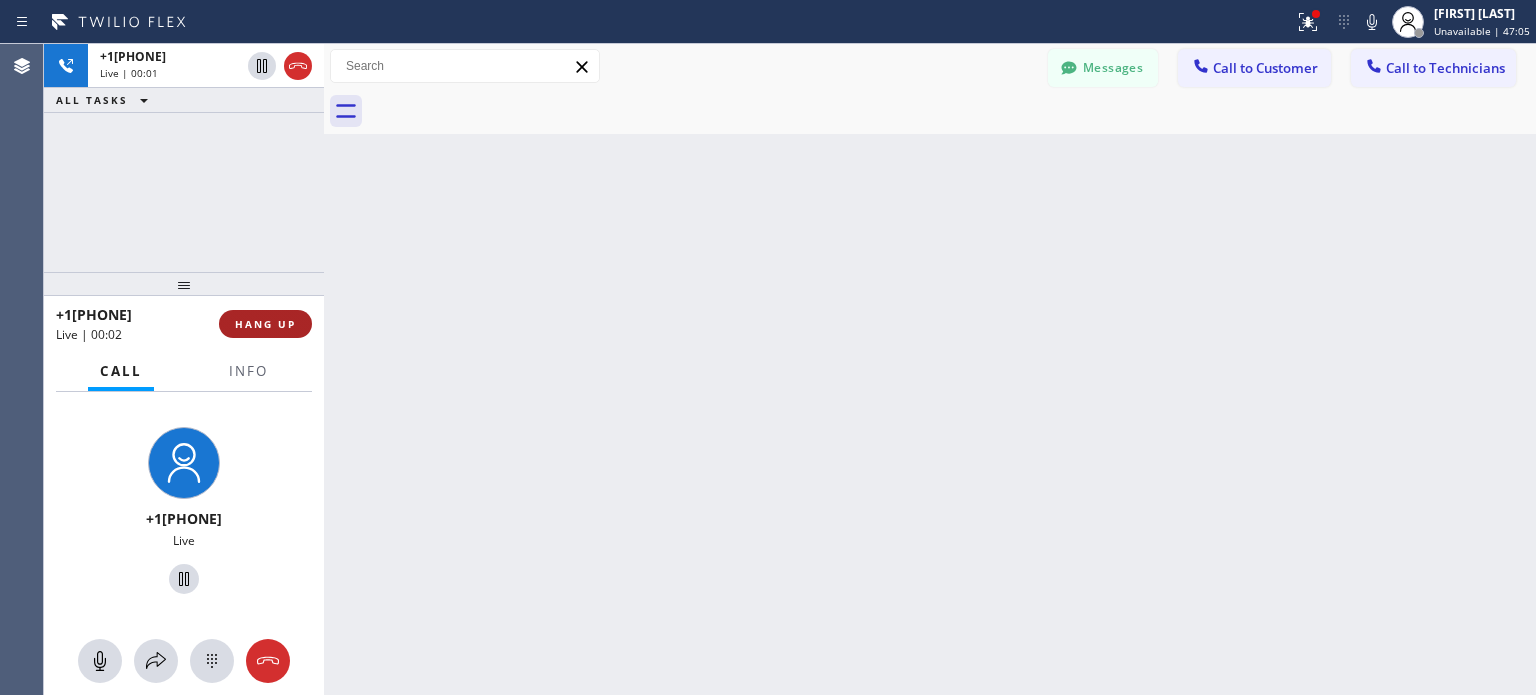 click on "HANG UP" at bounding box center (265, 324) 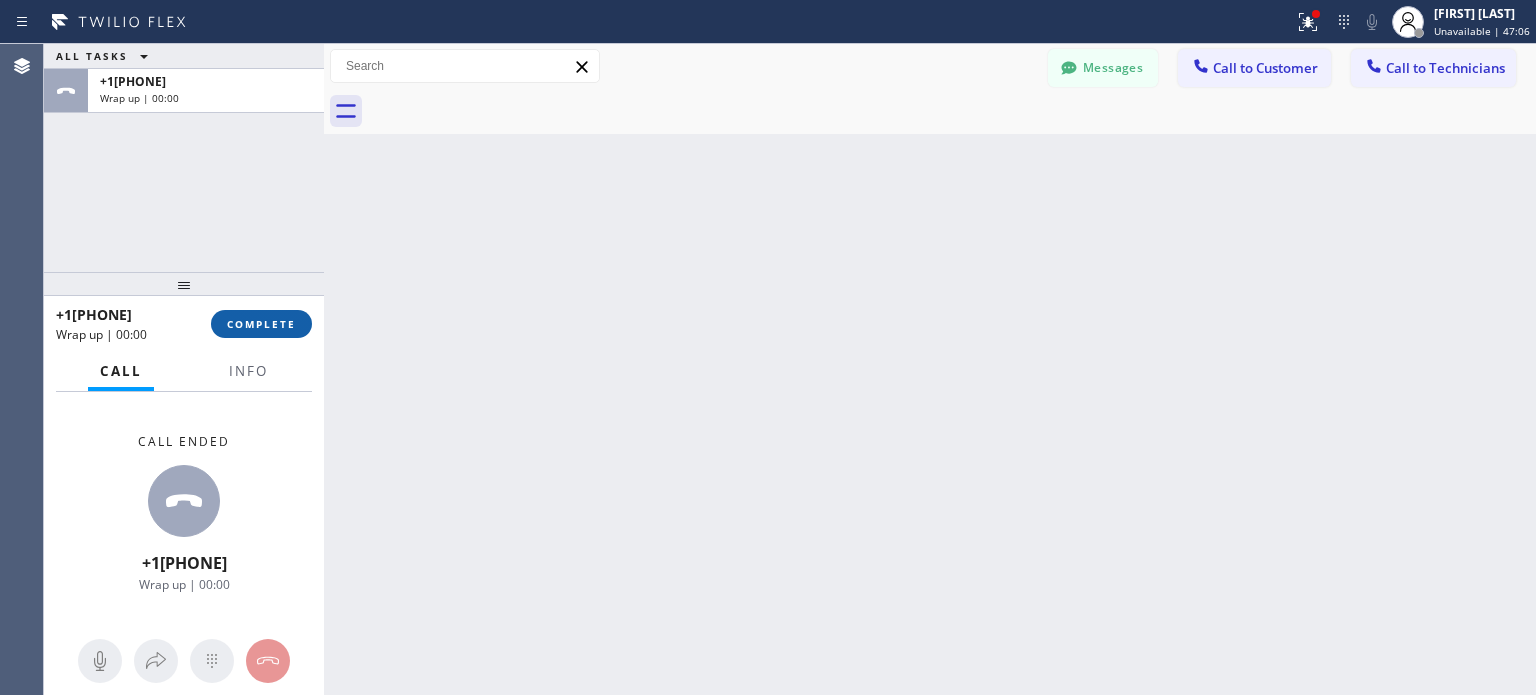 click on "COMPLETE" at bounding box center (261, 324) 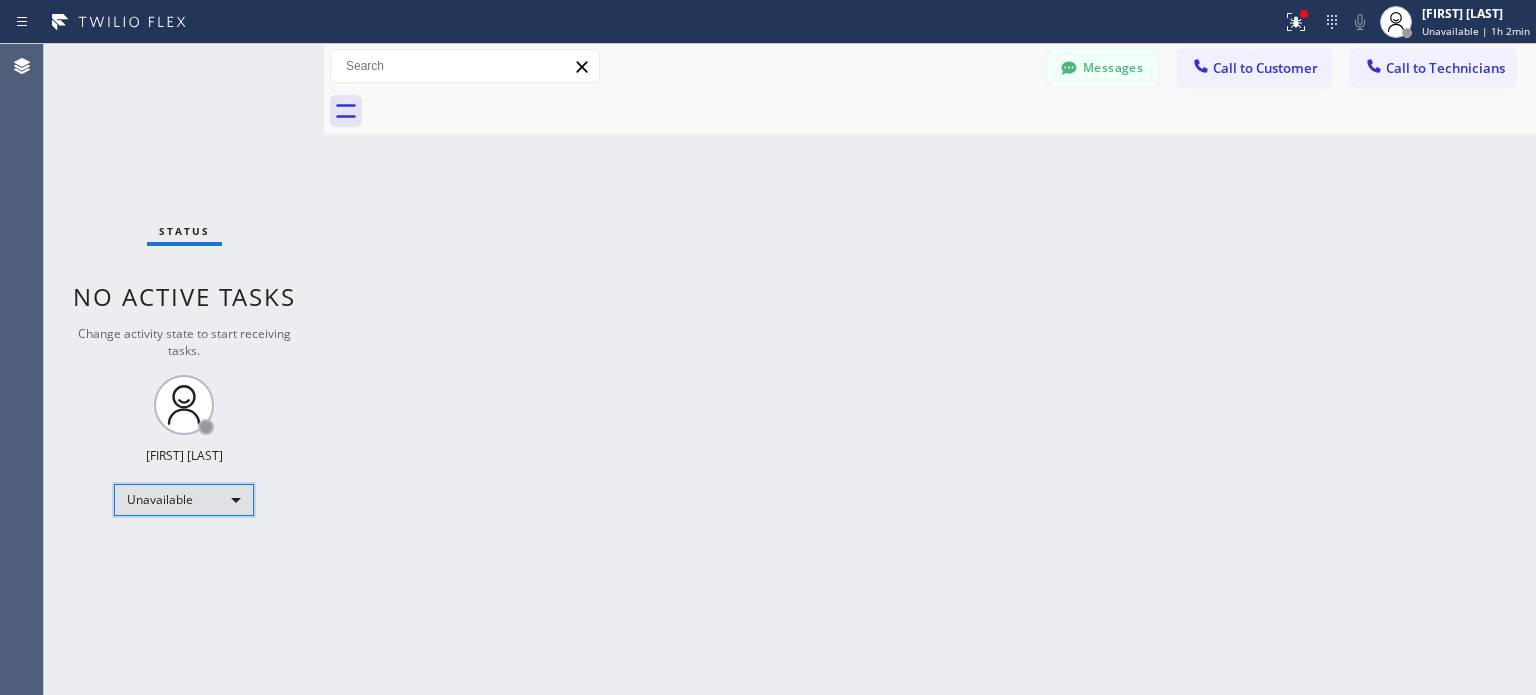 click on "Unavailable" at bounding box center (184, 500) 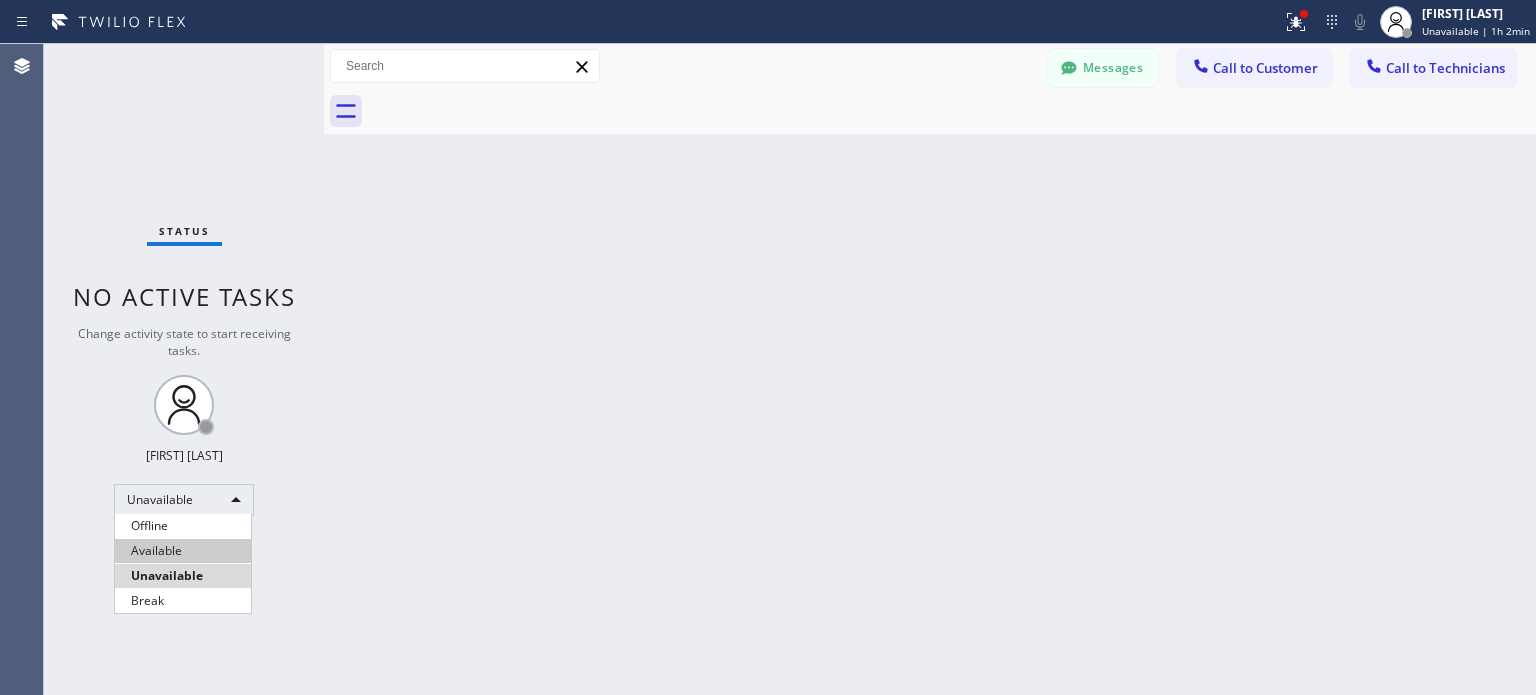 click on "Available" at bounding box center (183, 551) 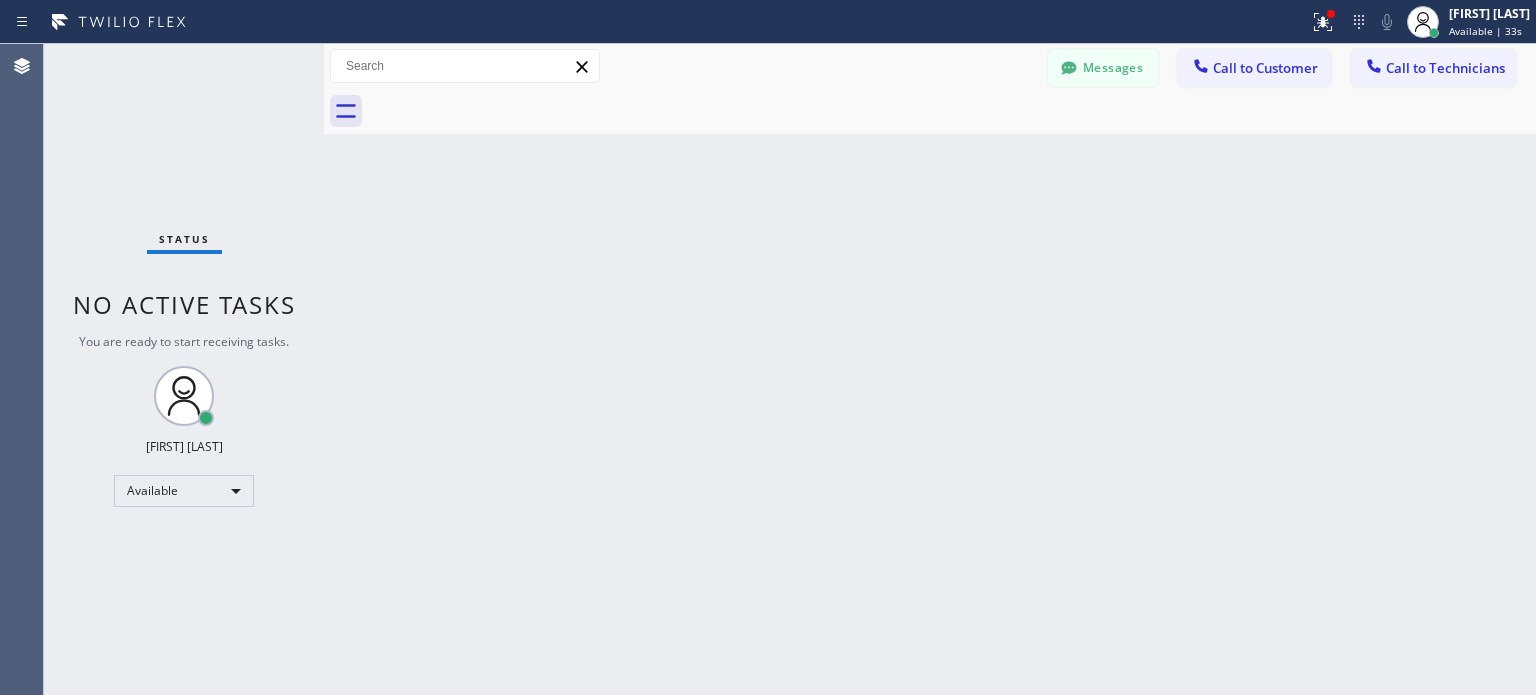 click on "Status   No active tasks     You are ready to start receiving tasks.   [FIRST] [LAST] Available" at bounding box center (184, 369) 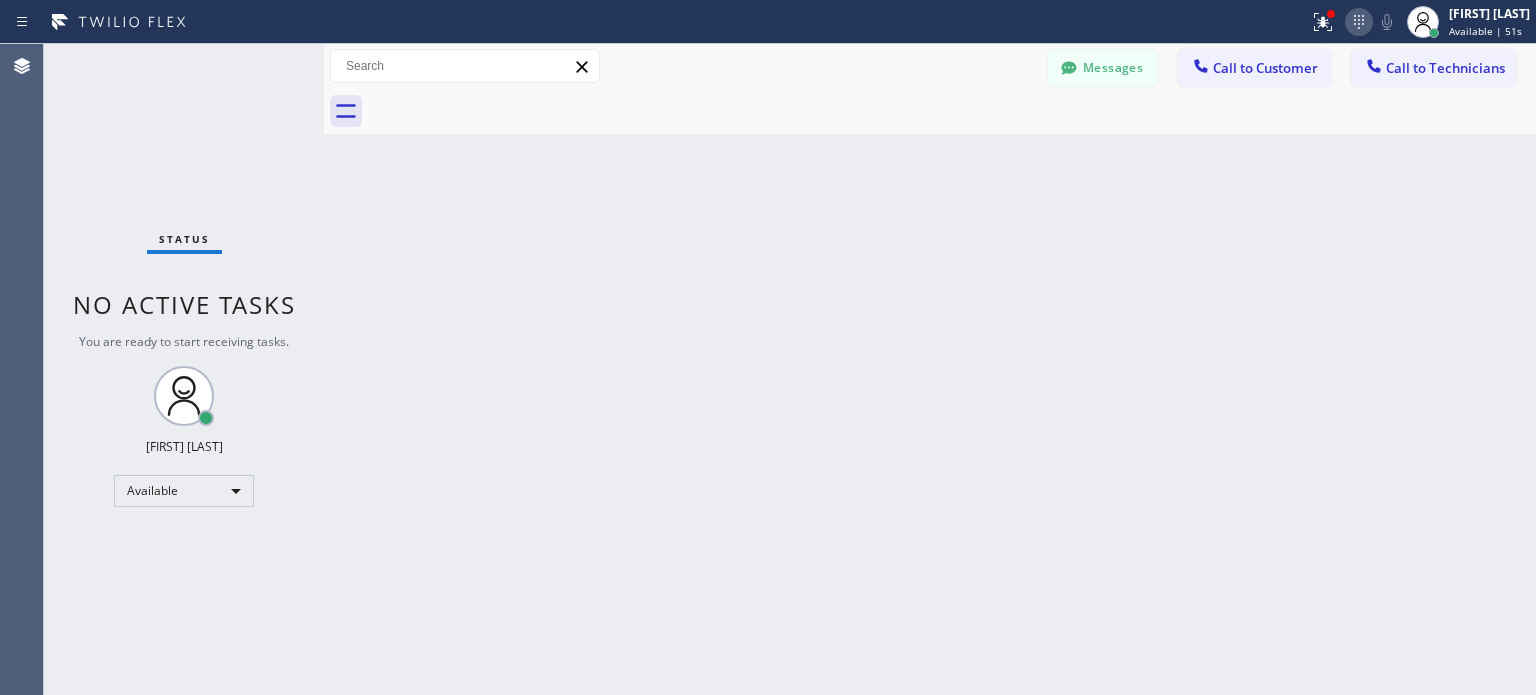 click 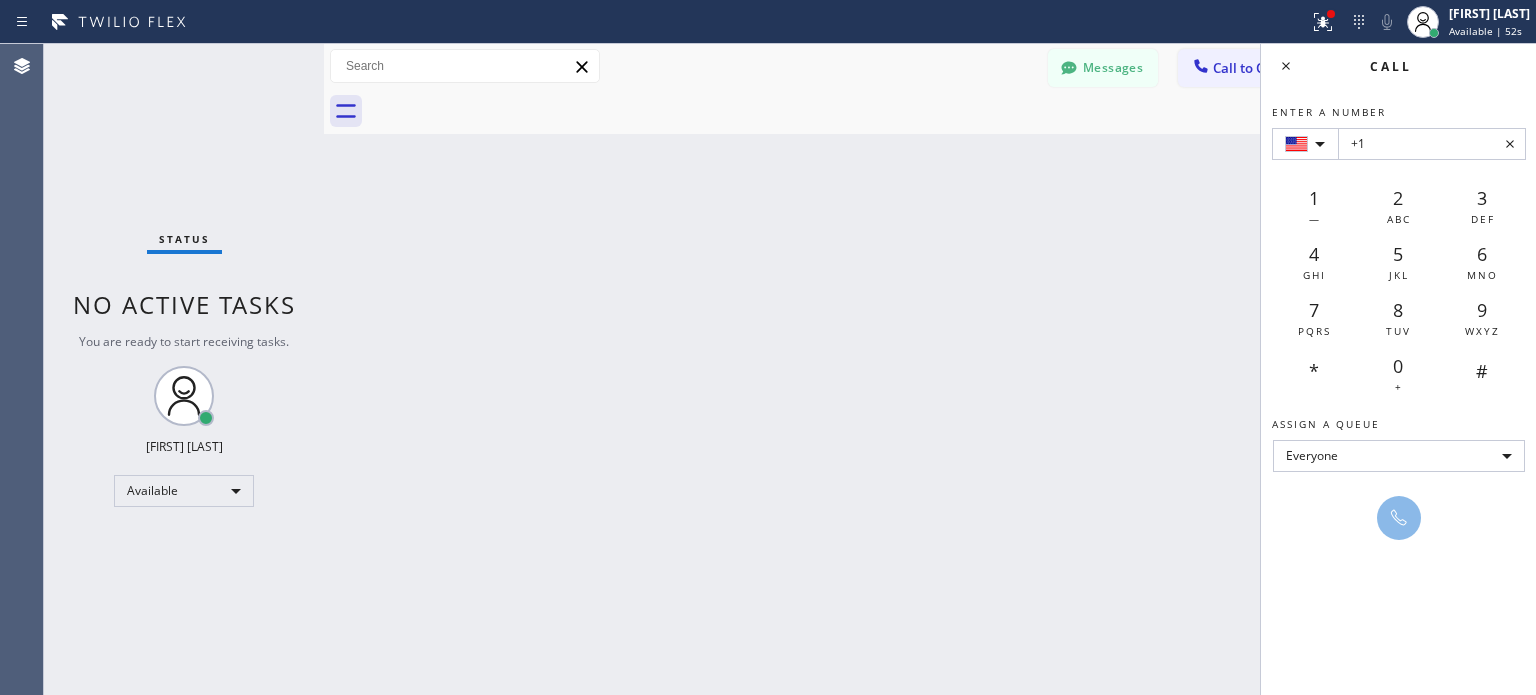 drag, startPoint x: 1399, startPoint y: 158, endPoint x: 1379, endPoint y: 135, distance: 30.479502 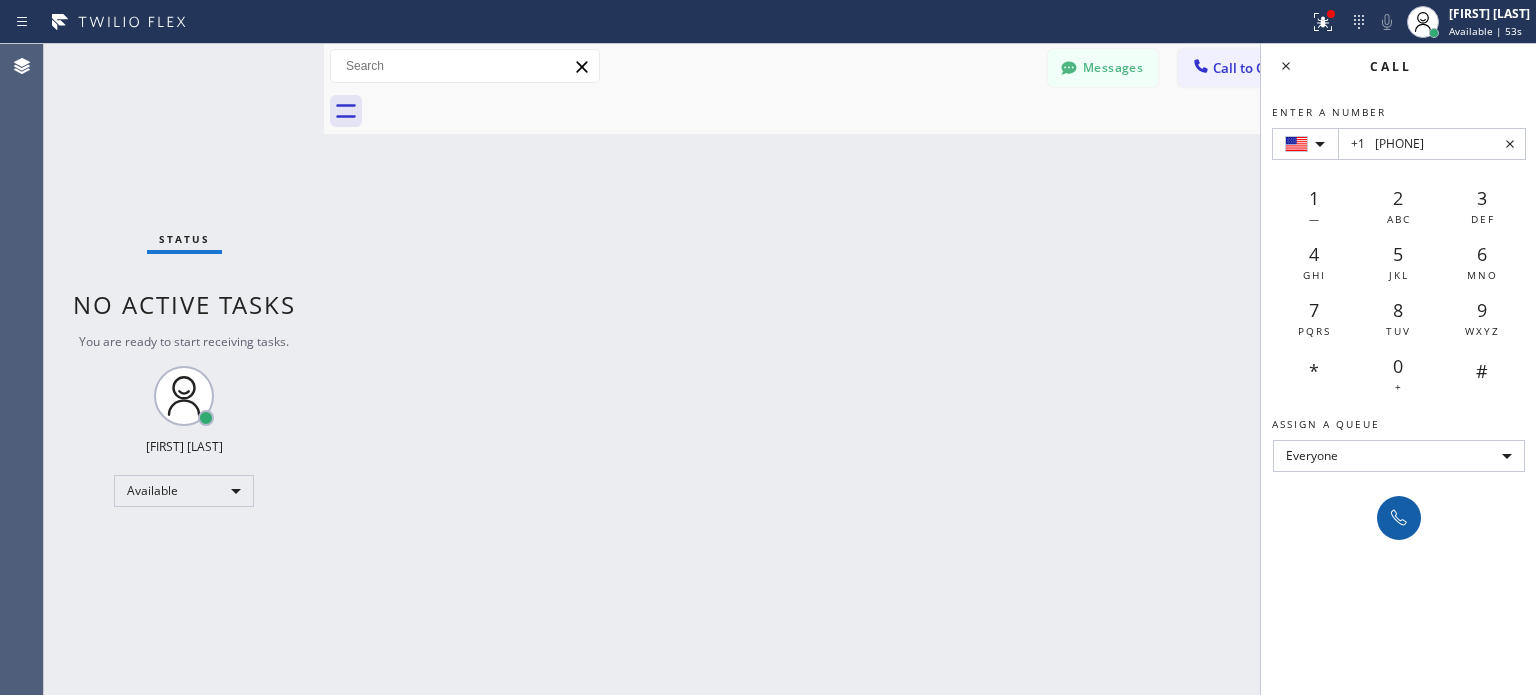 type on "+1	[PHONE]" 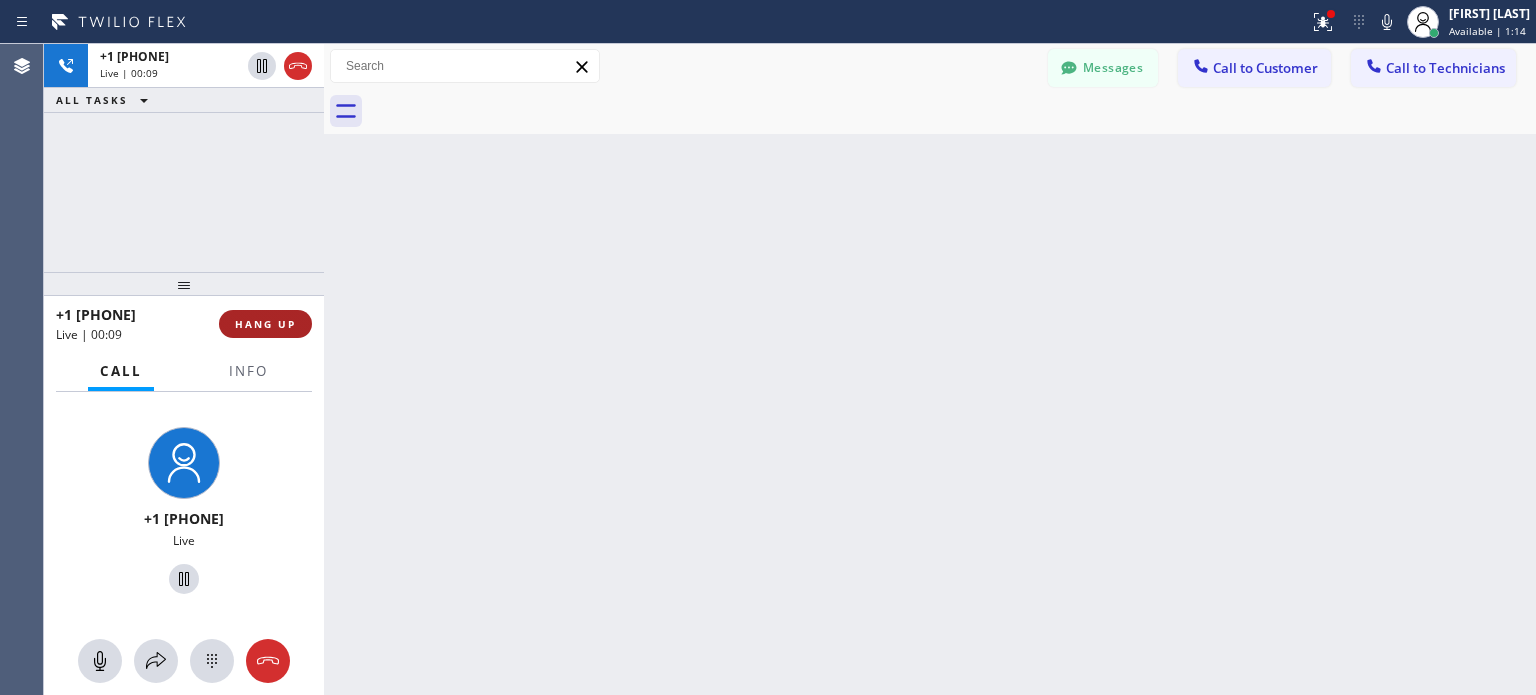 click on "HANG UP" at bounding box center (265, 324) 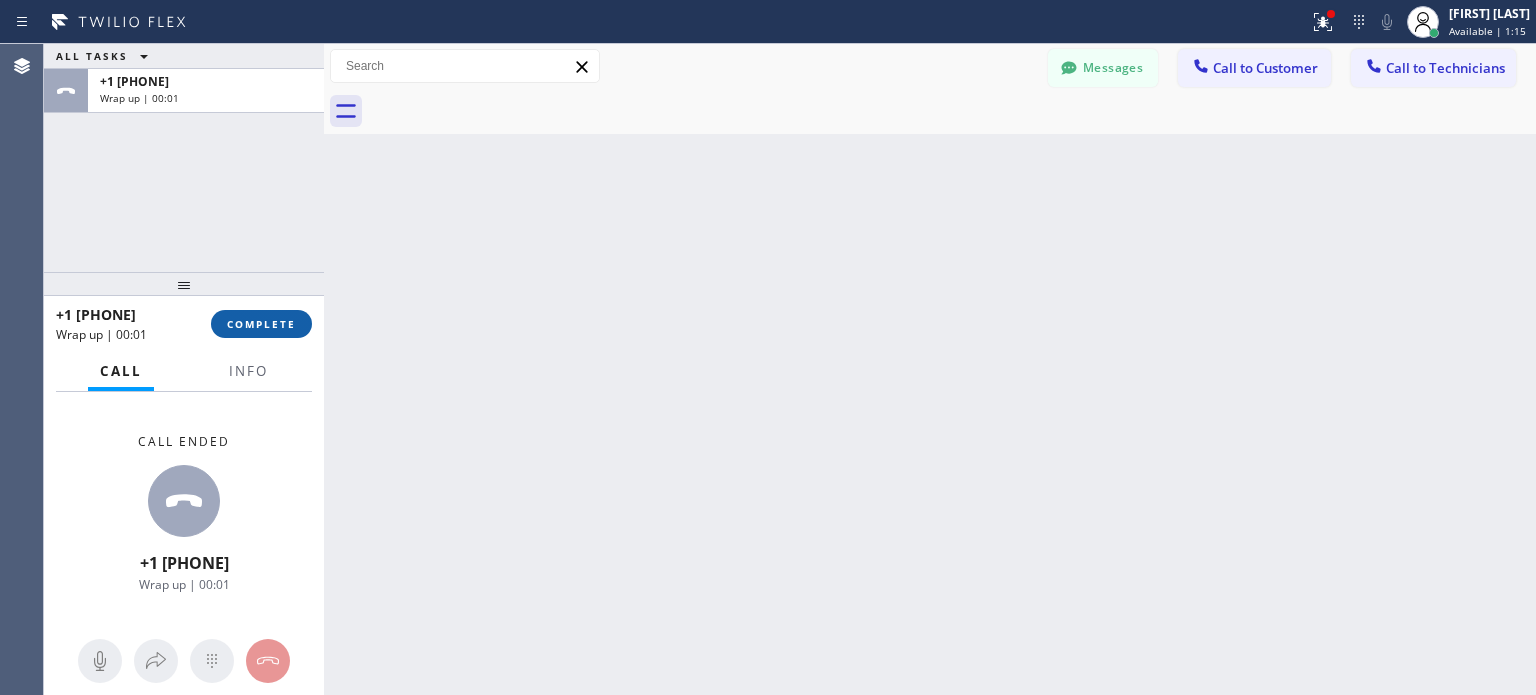 click on "COMPLETE" at bounding box center (261, 324) 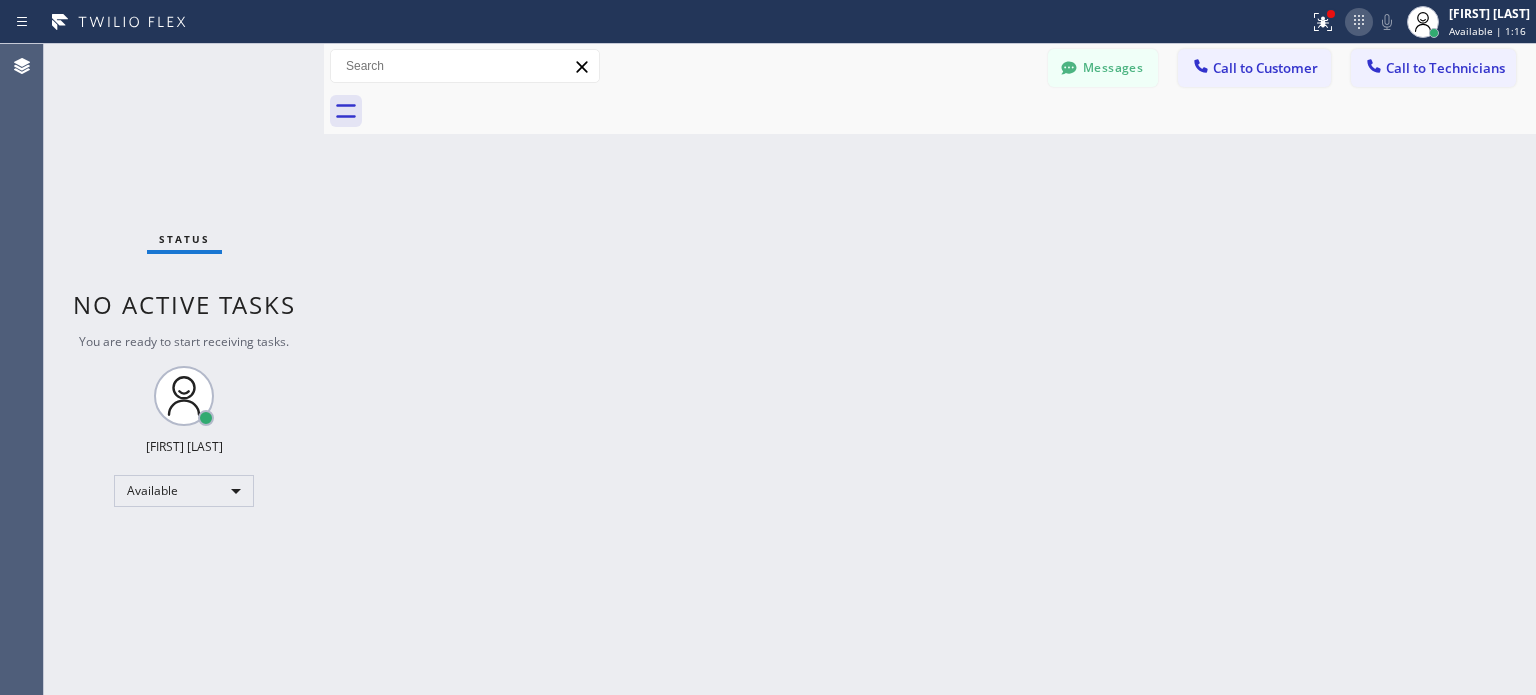 click 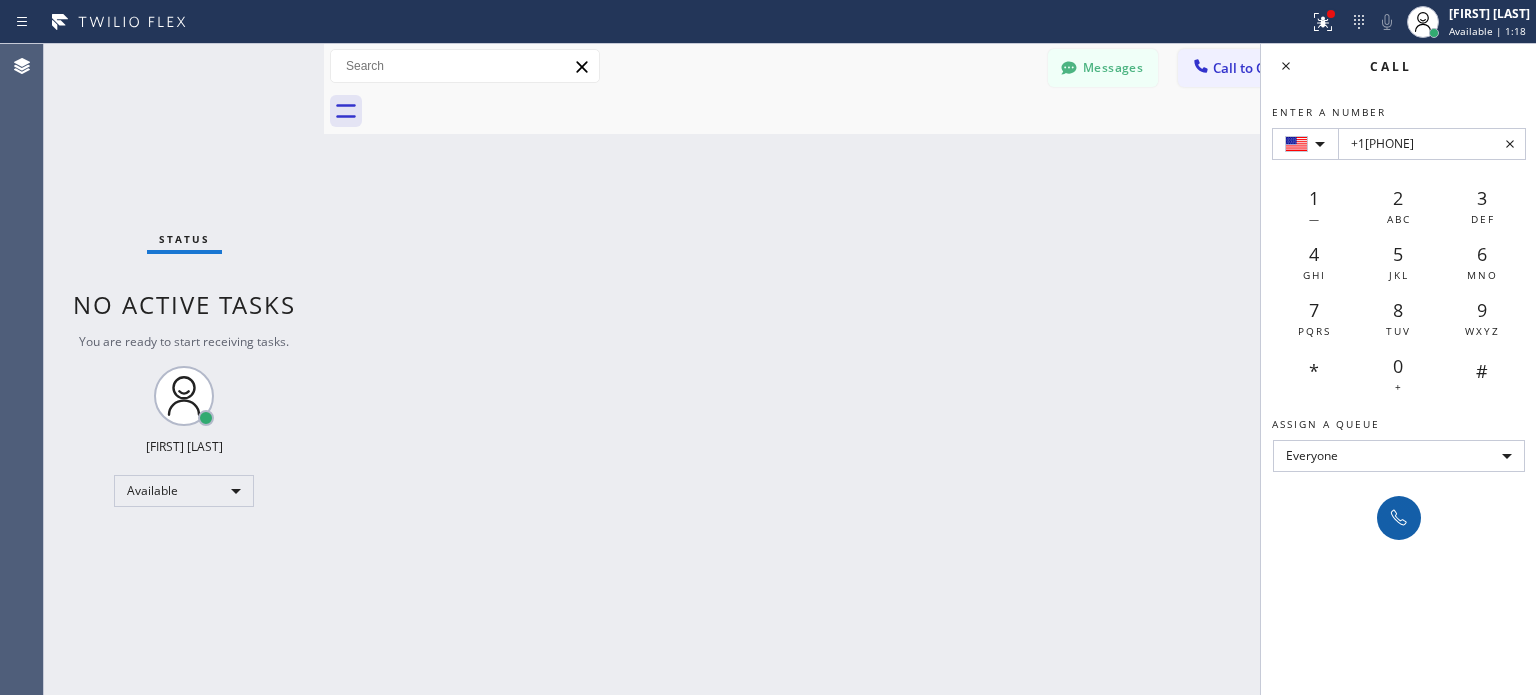 type on "+1[PHONE]" 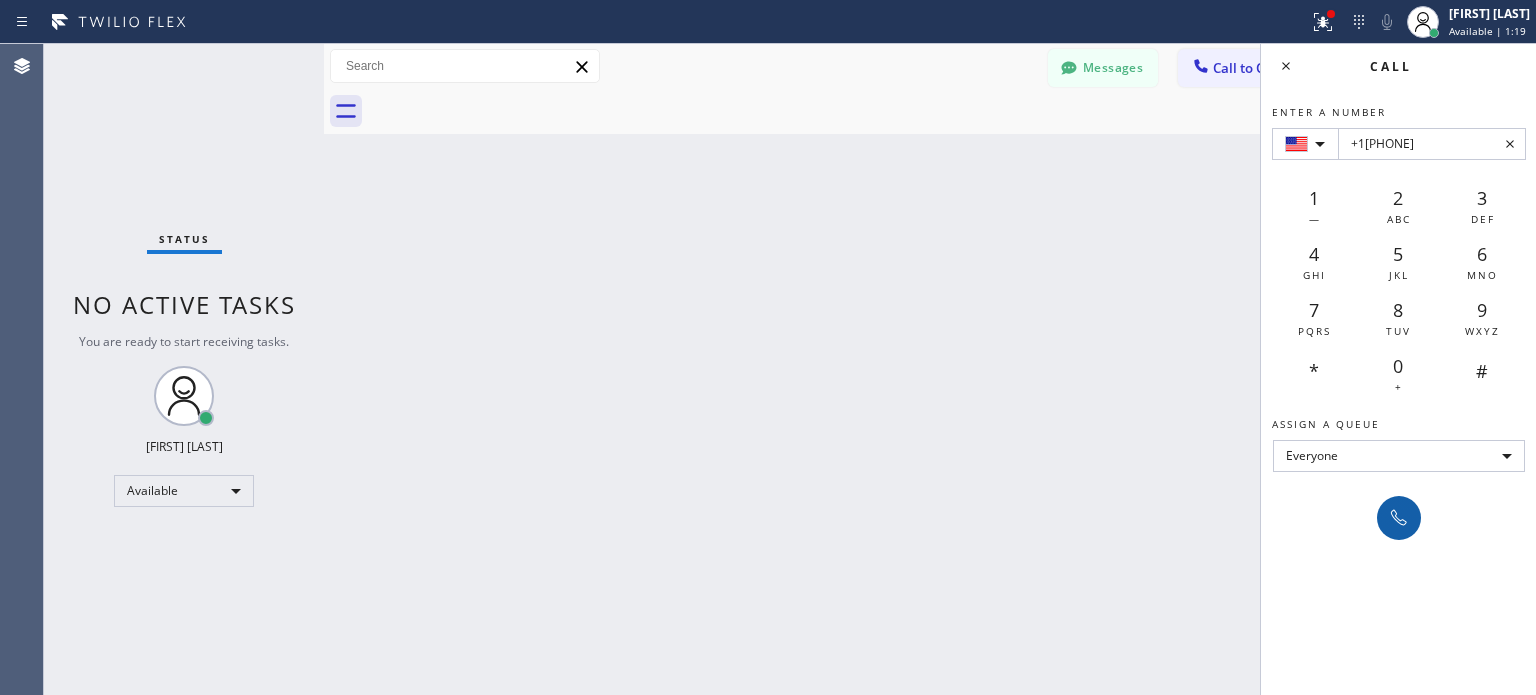 click 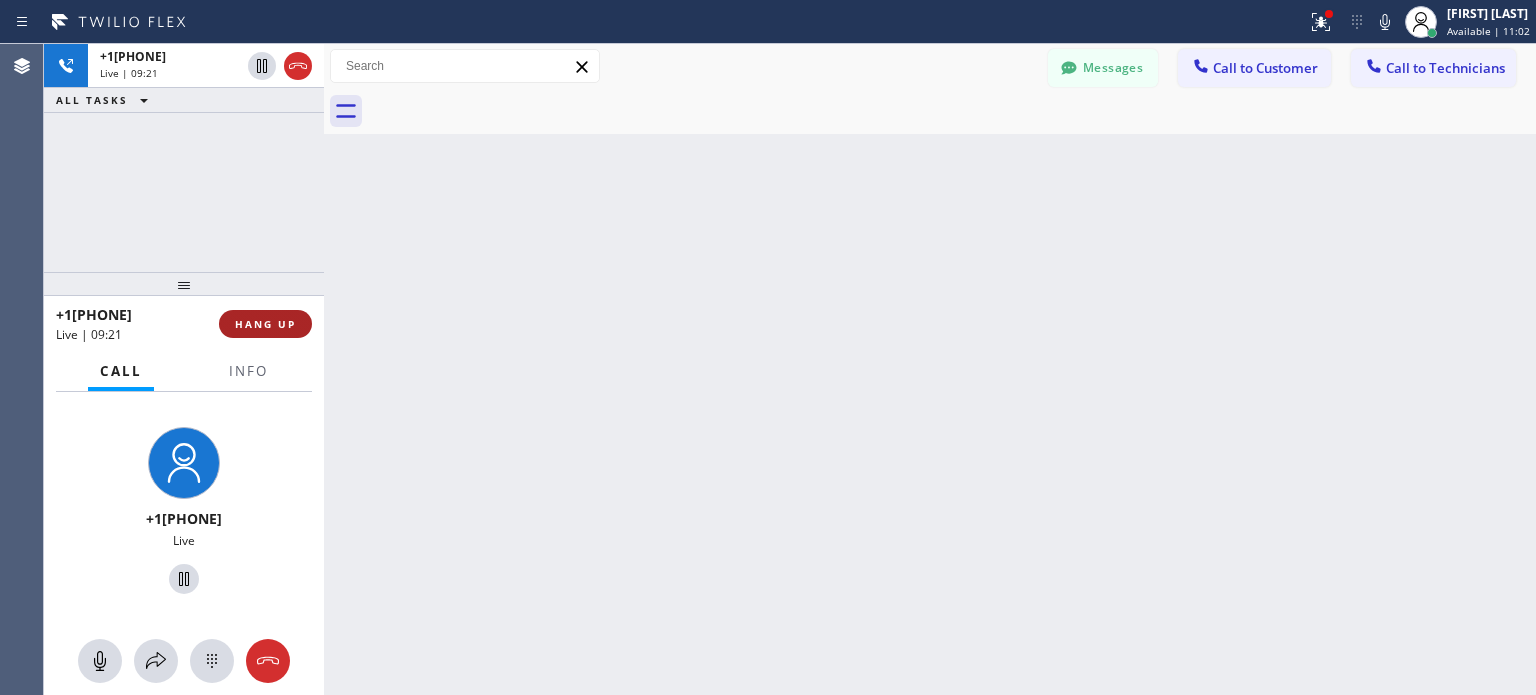click on "HANG UP" at bounding box center [265, 324] 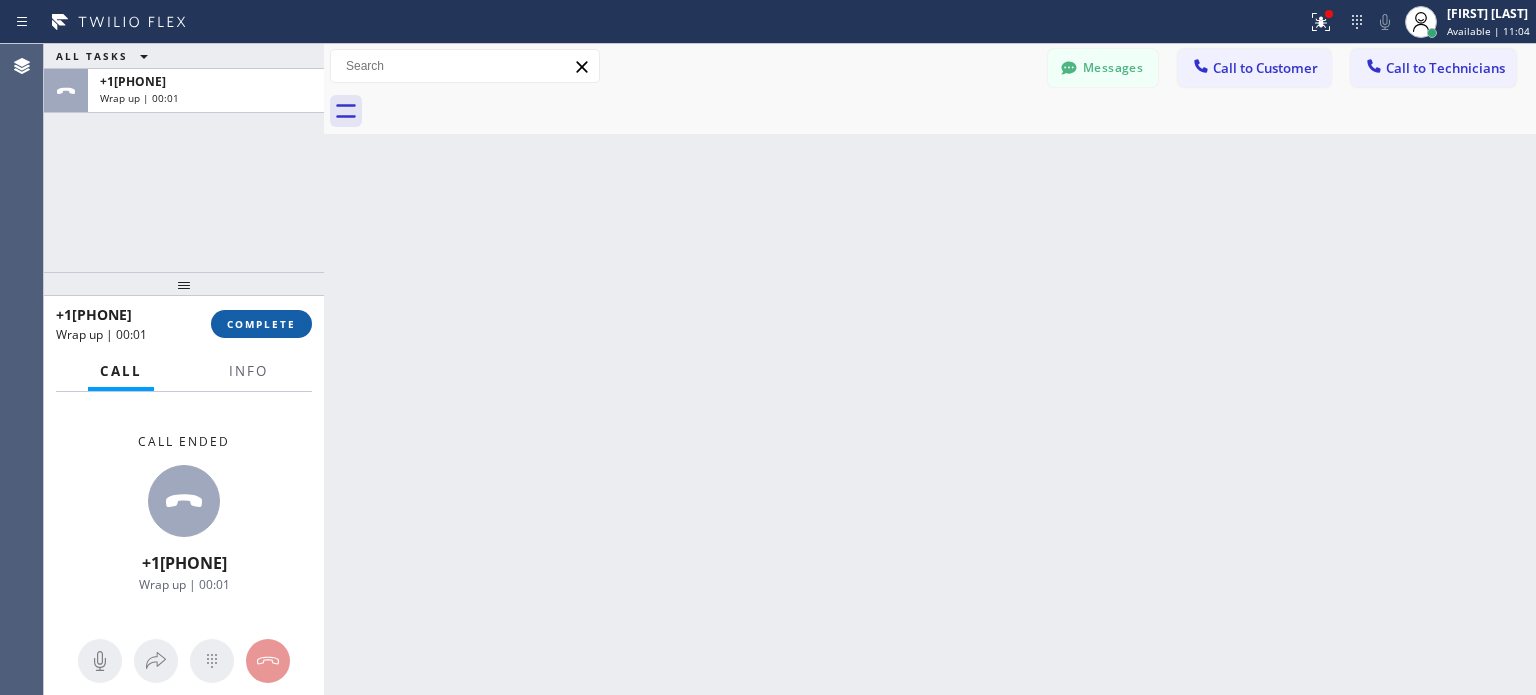click on "COMPLETE" at bounding box center (261, 324) 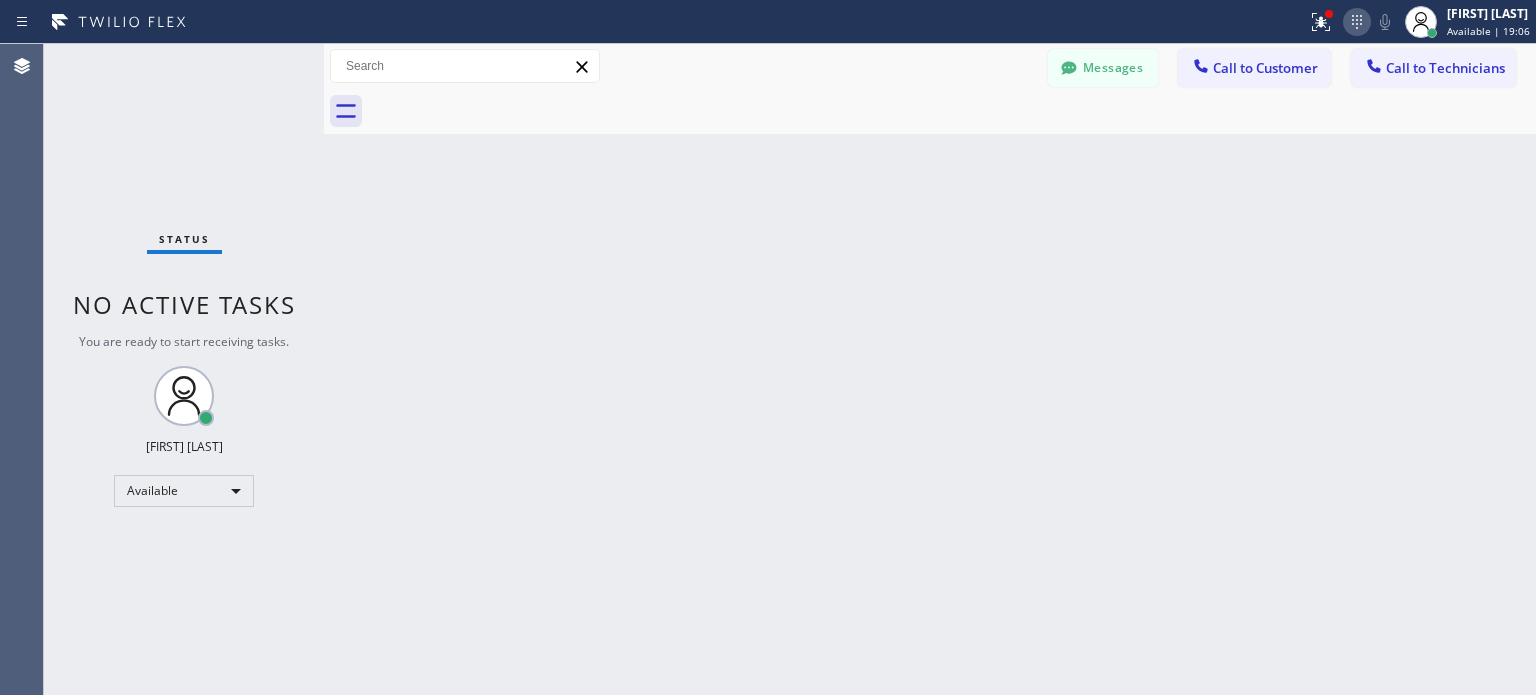 click 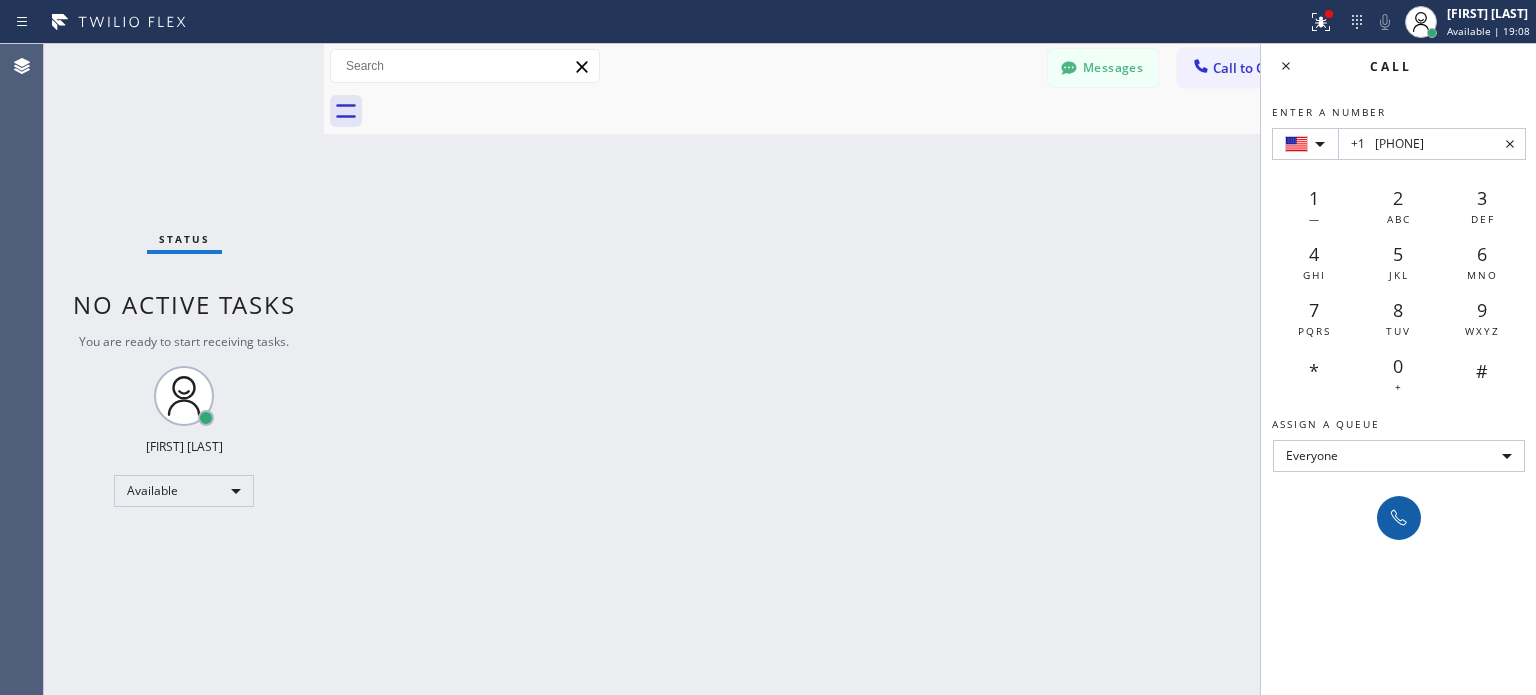 type on "+1	[PHONE]" 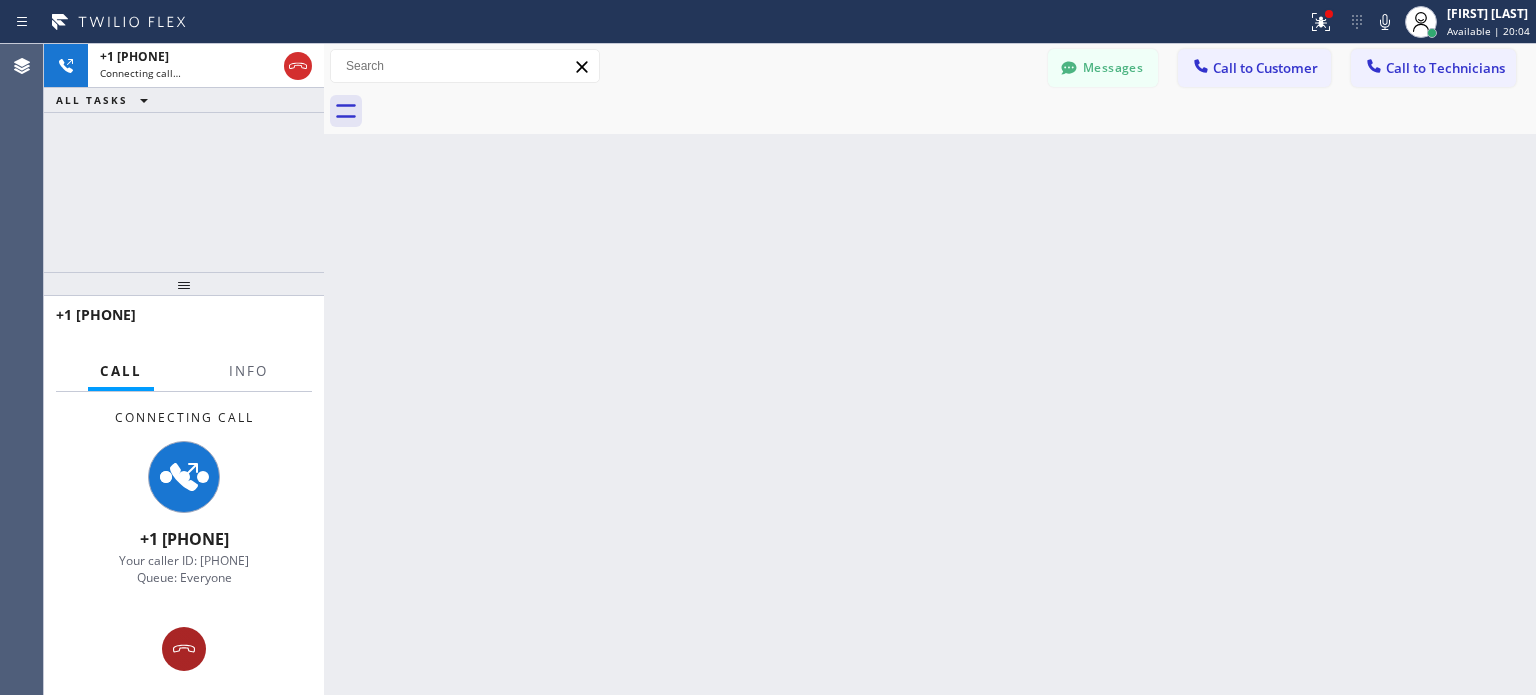 click 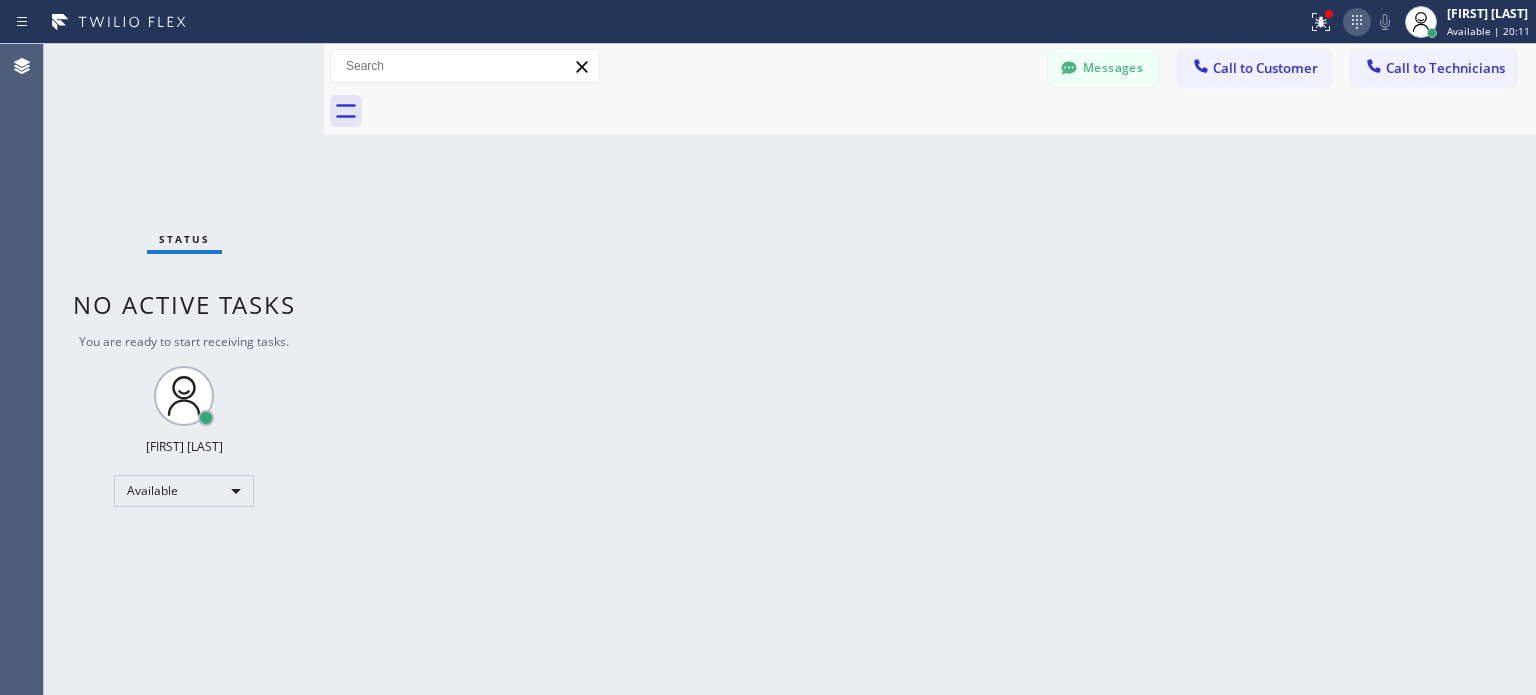 click 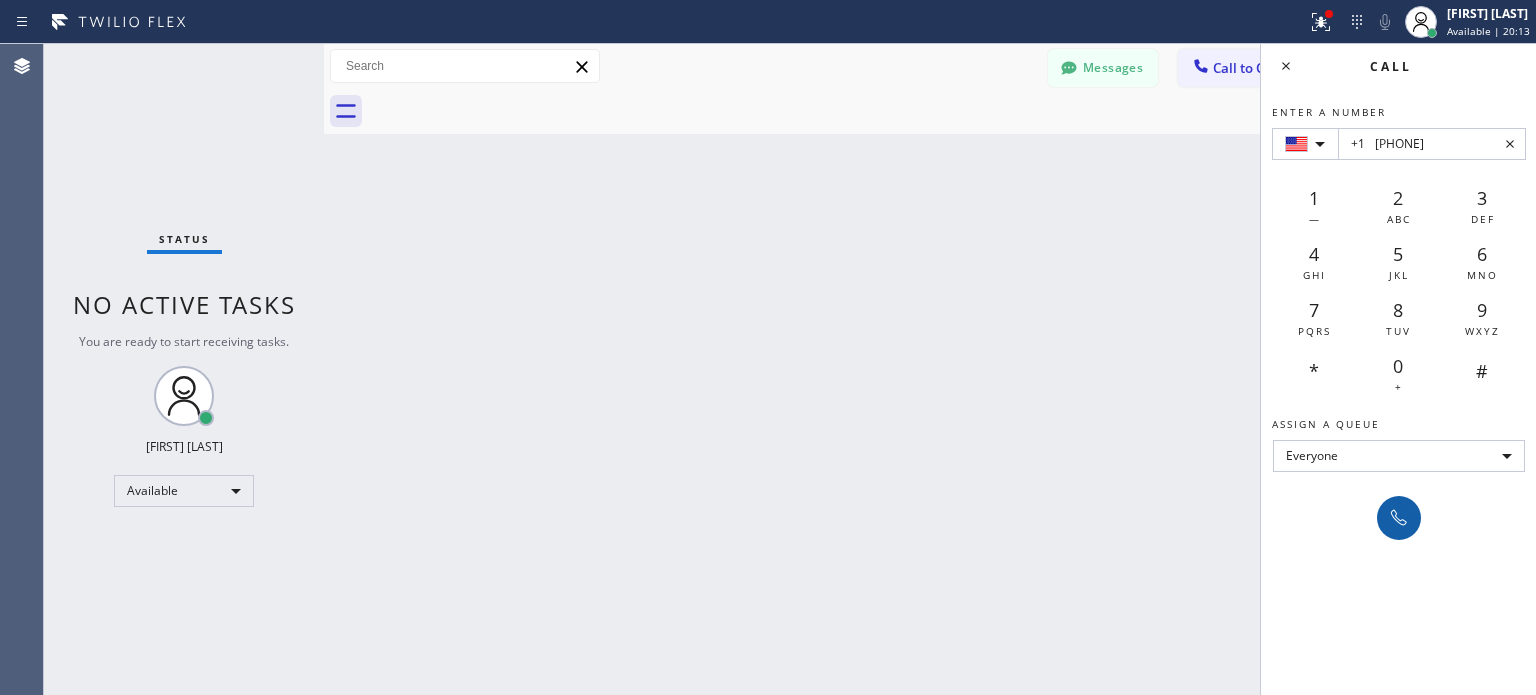 type on "+1	[PHONE]" 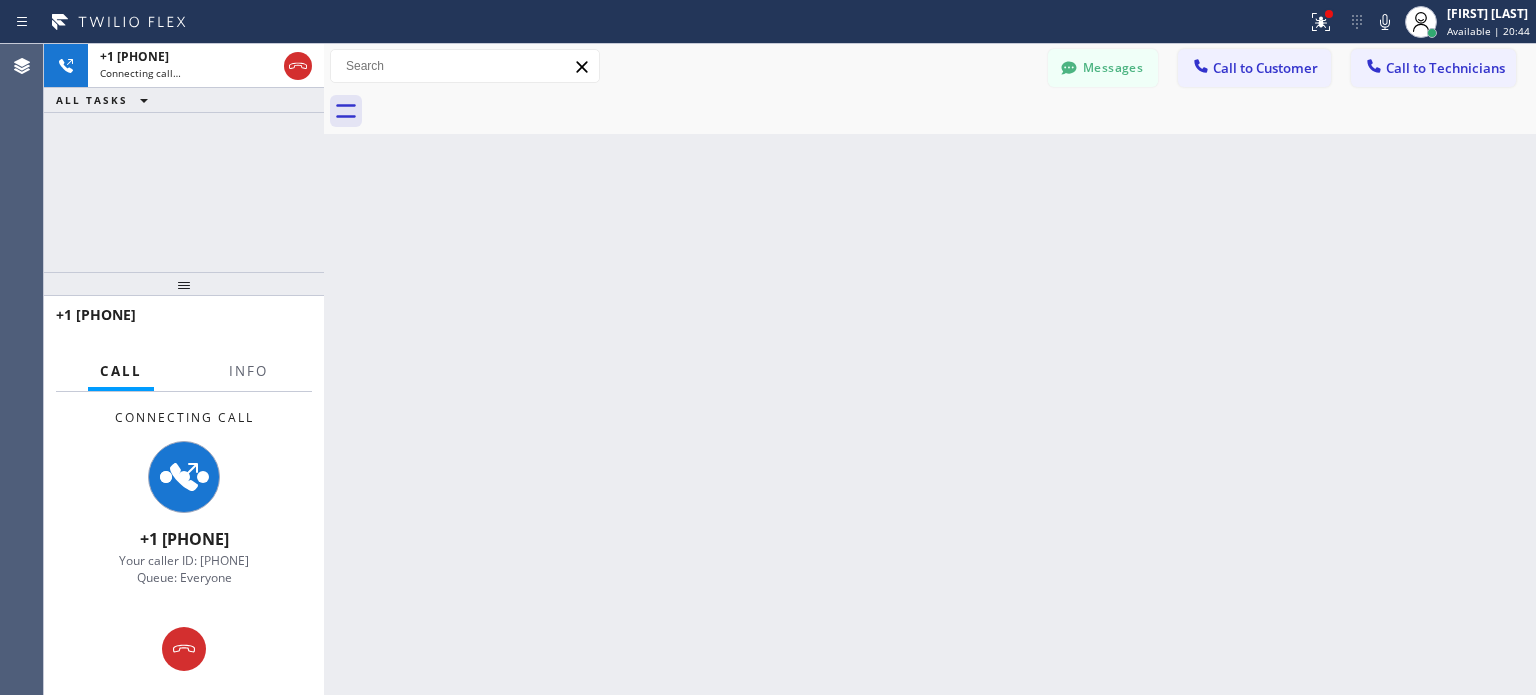 click 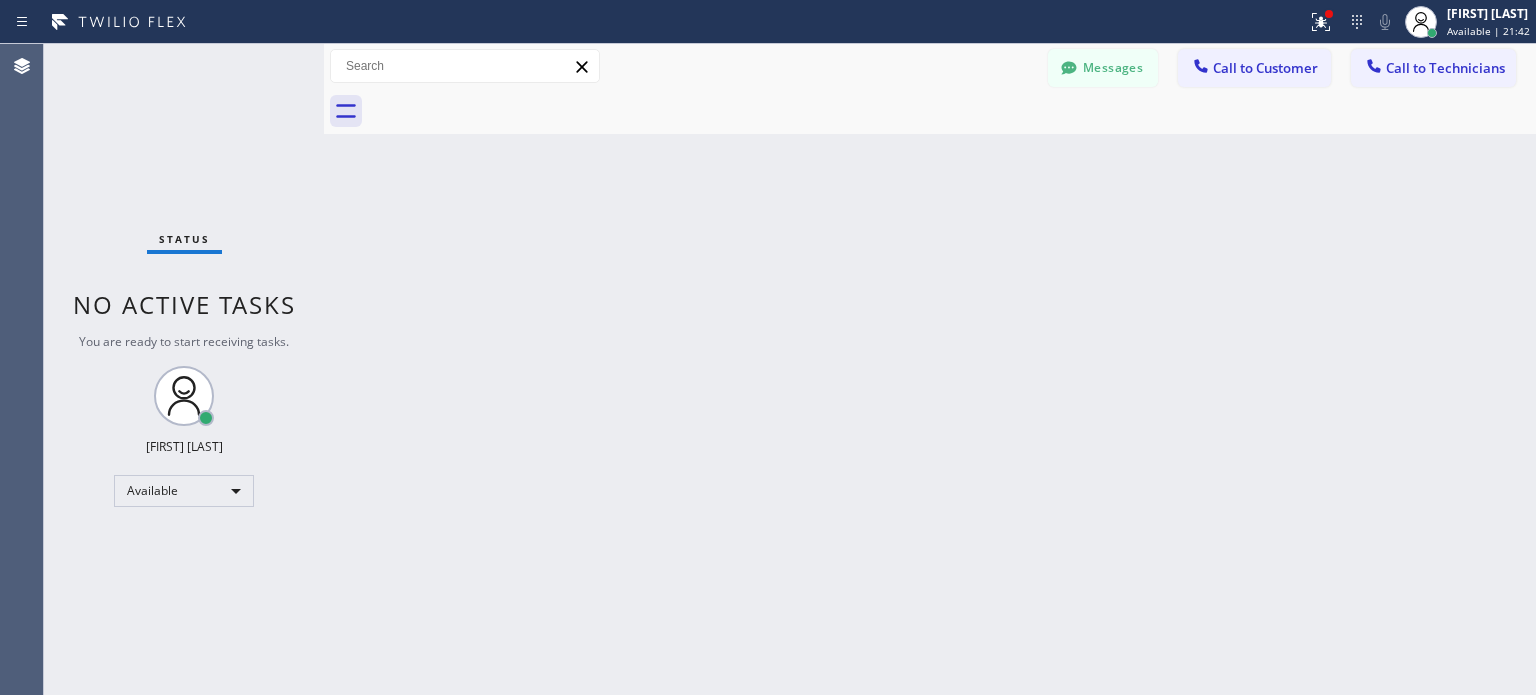 click 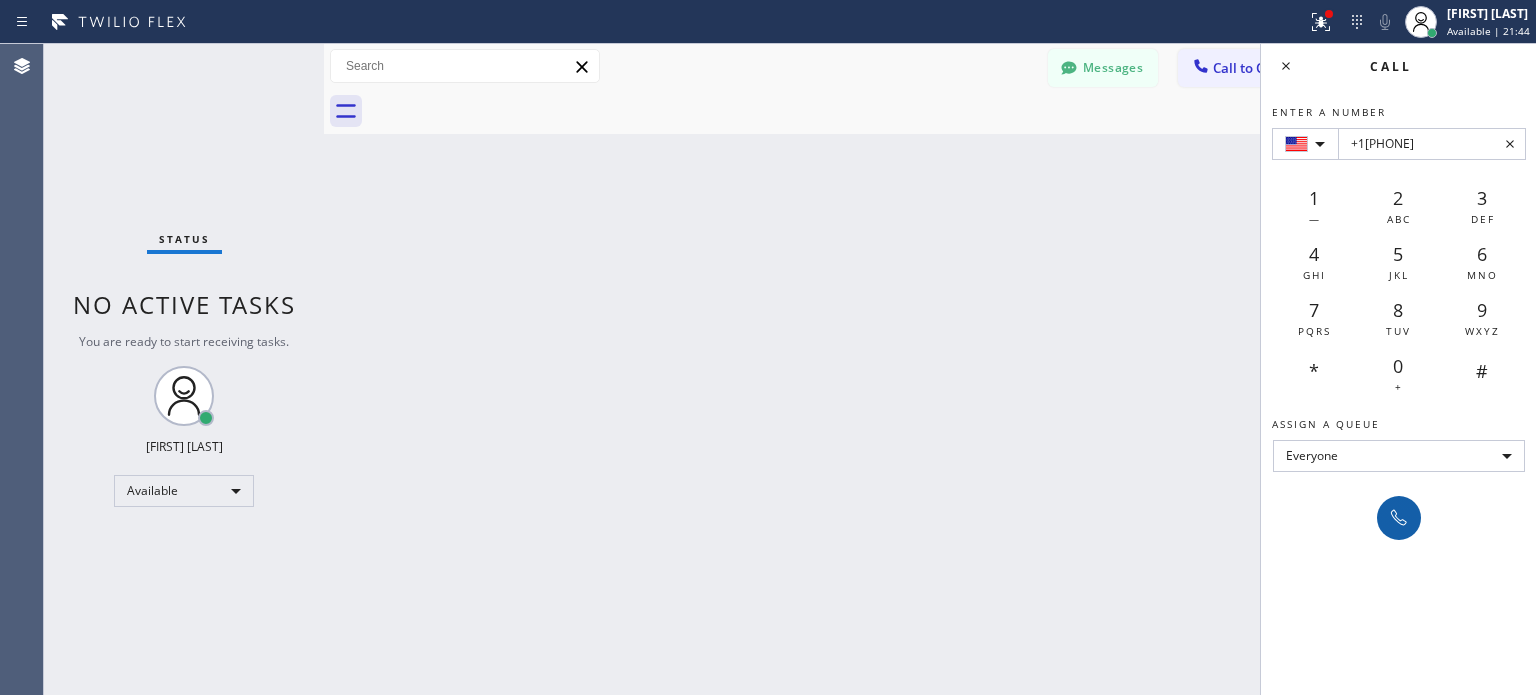 type on "+1[PHONE]" 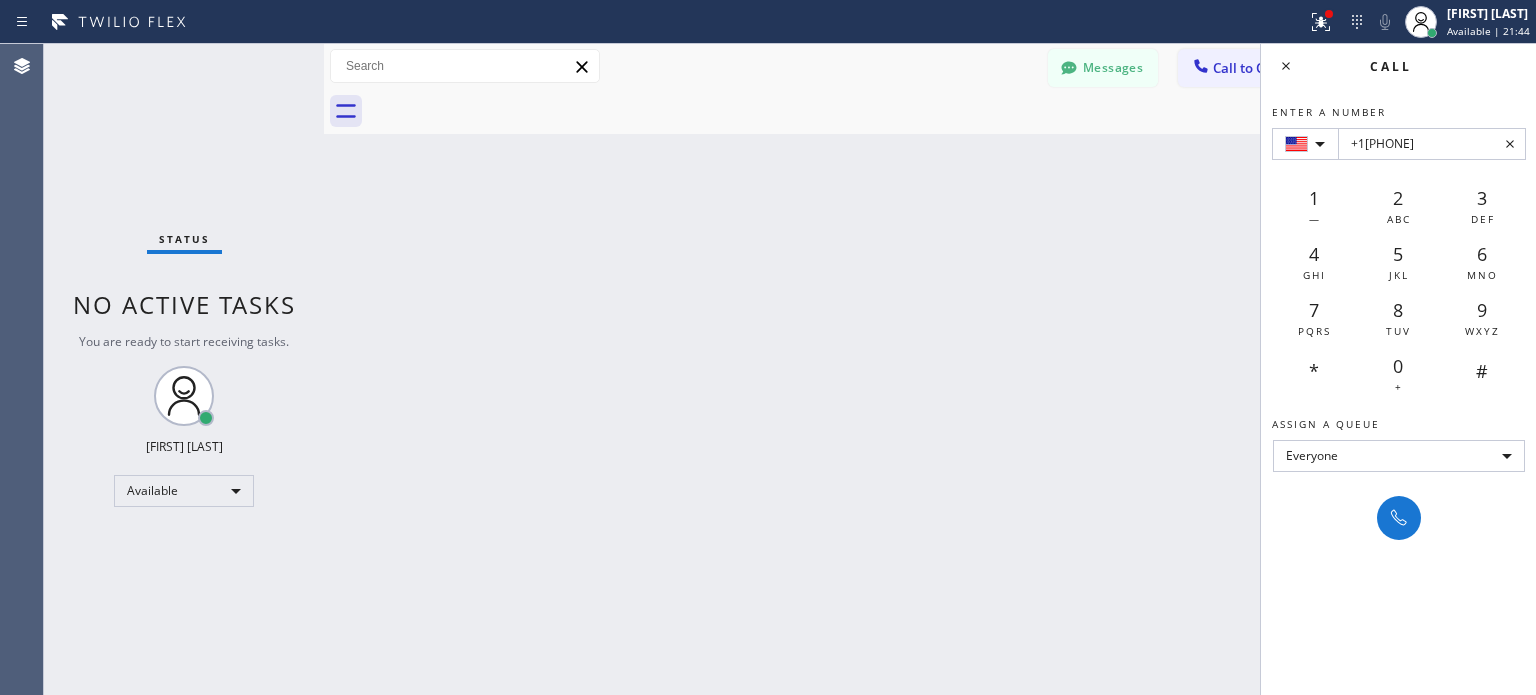 drag, startPoint x: 1392, startPoint y: 521, endPoint x: 917, endPoint y: 192, distance: 577.8114 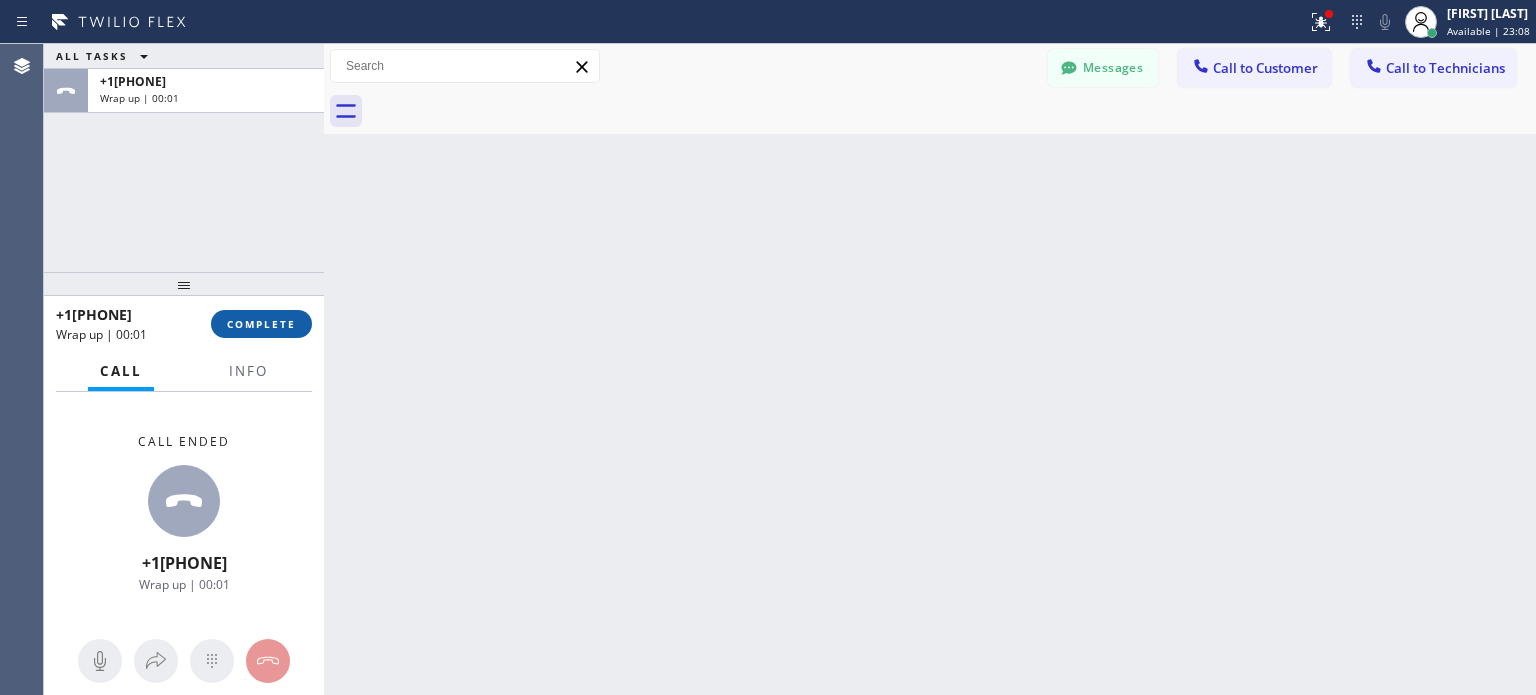 click on "COMPLETE" at bounding box center [261, 324] 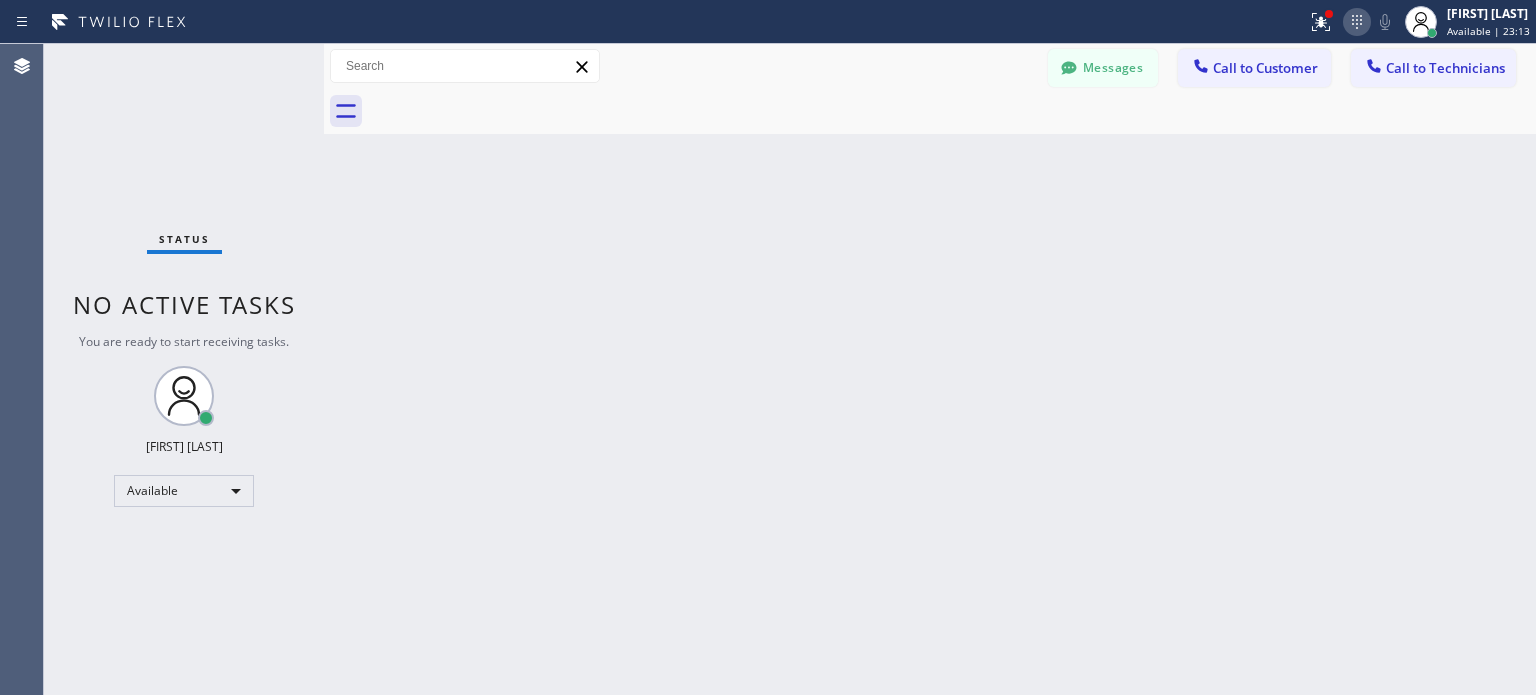 click 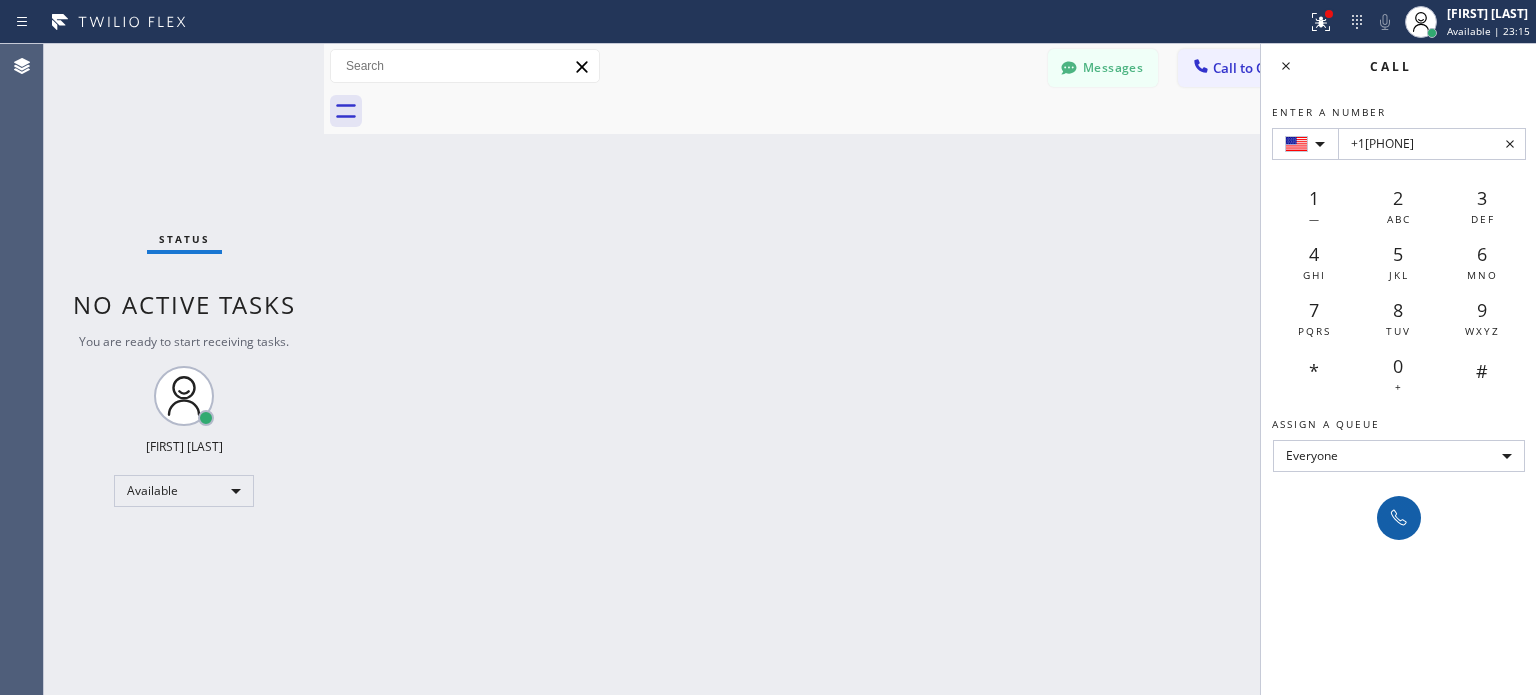 type on "+1[PHONE]" 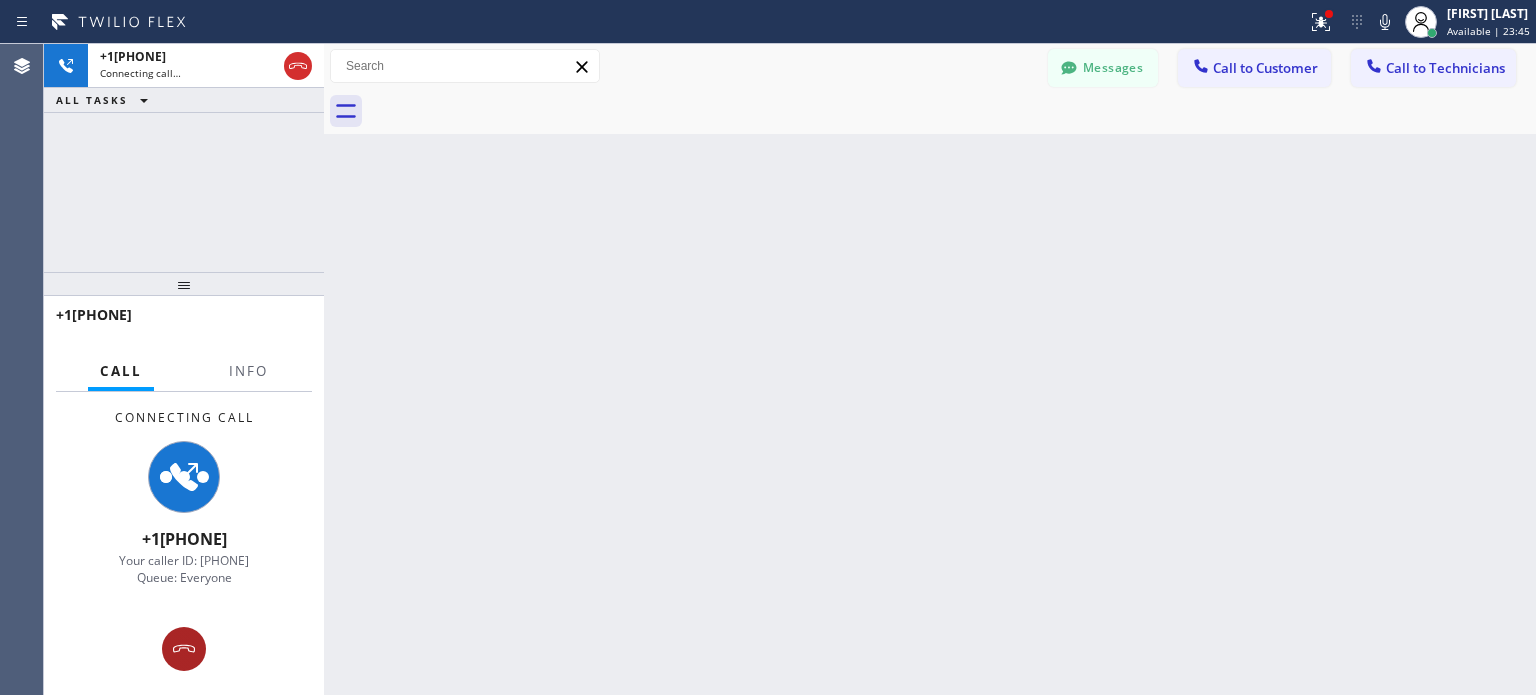 click 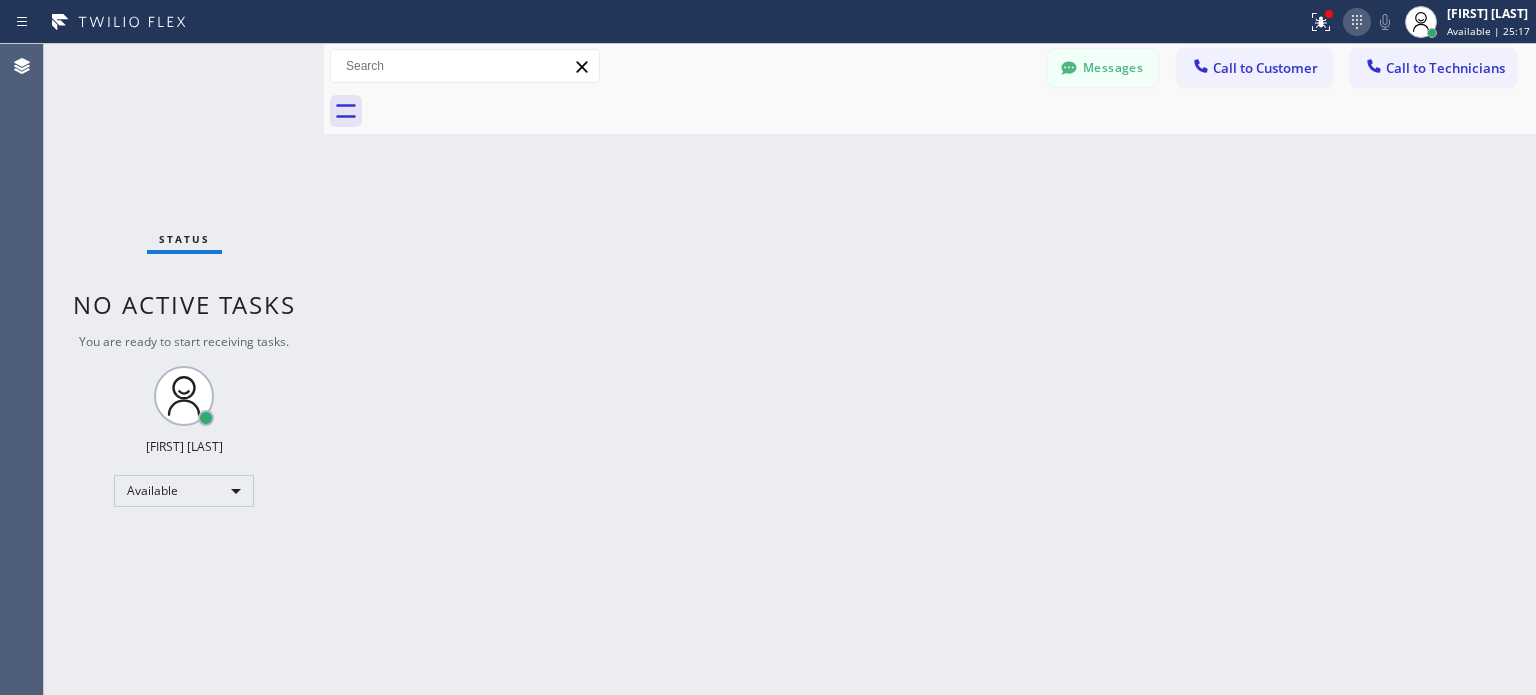 click at bounding box center (1357, 22) 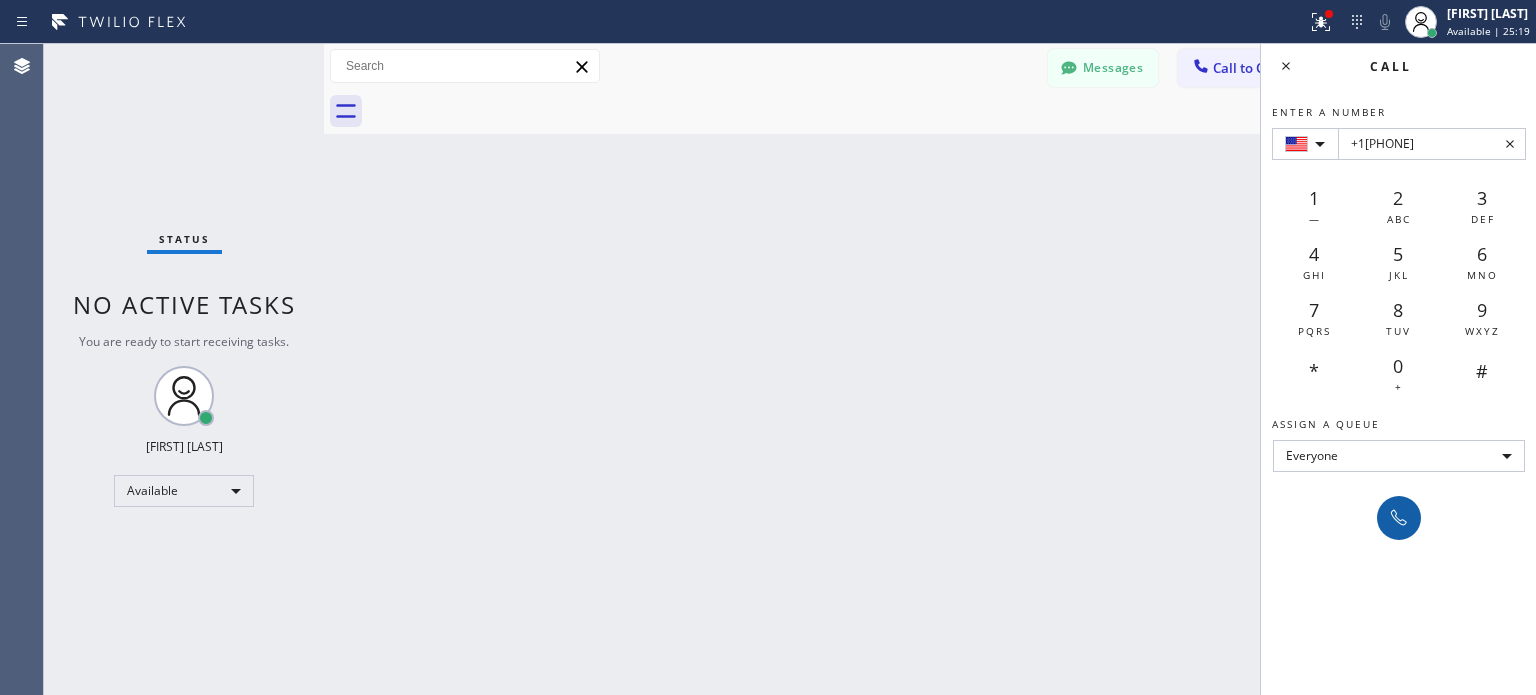 type on "+1[PHONE]" 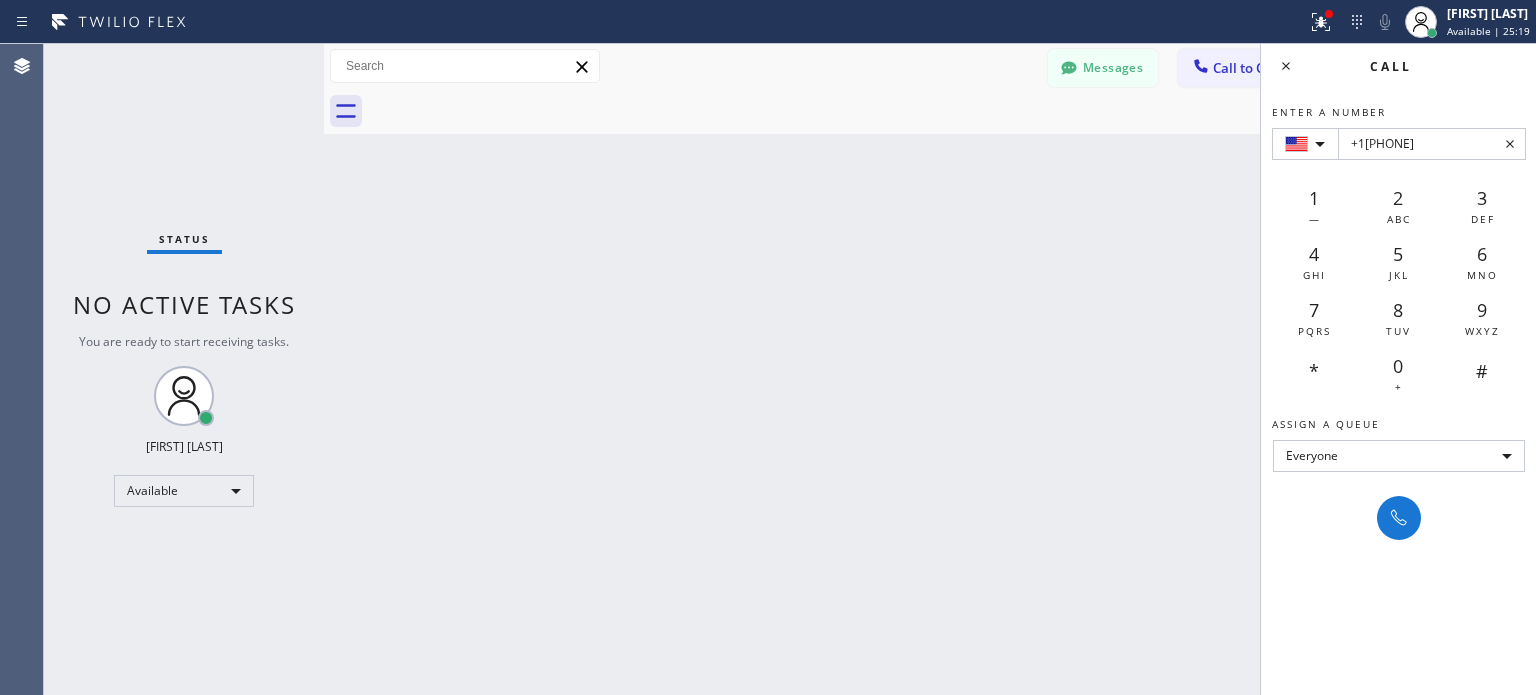 drag, startPoint x: 1400, startPoint y: 518, endPoint x: 1264, endPoint y: 371, distance: 200.26233 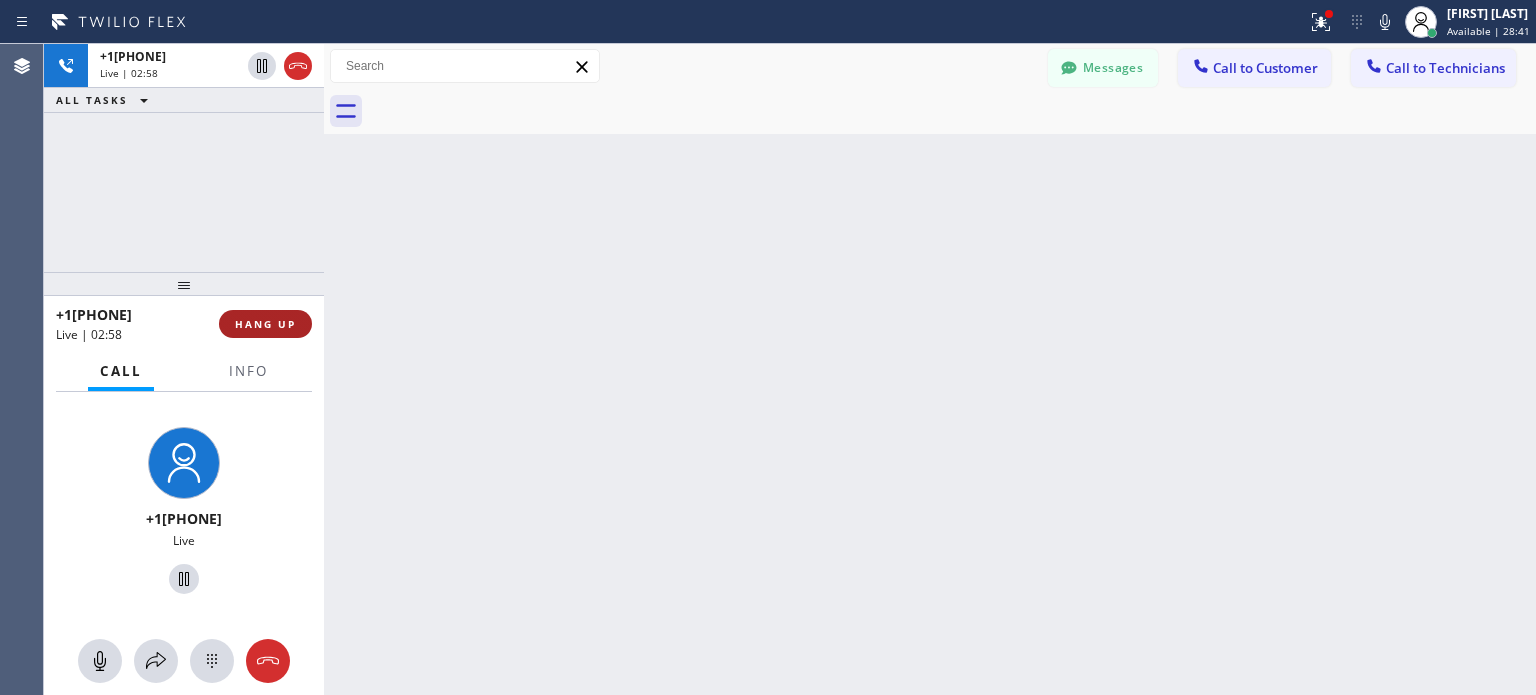 click on "HANG UP" at bounding box center (265, 324) 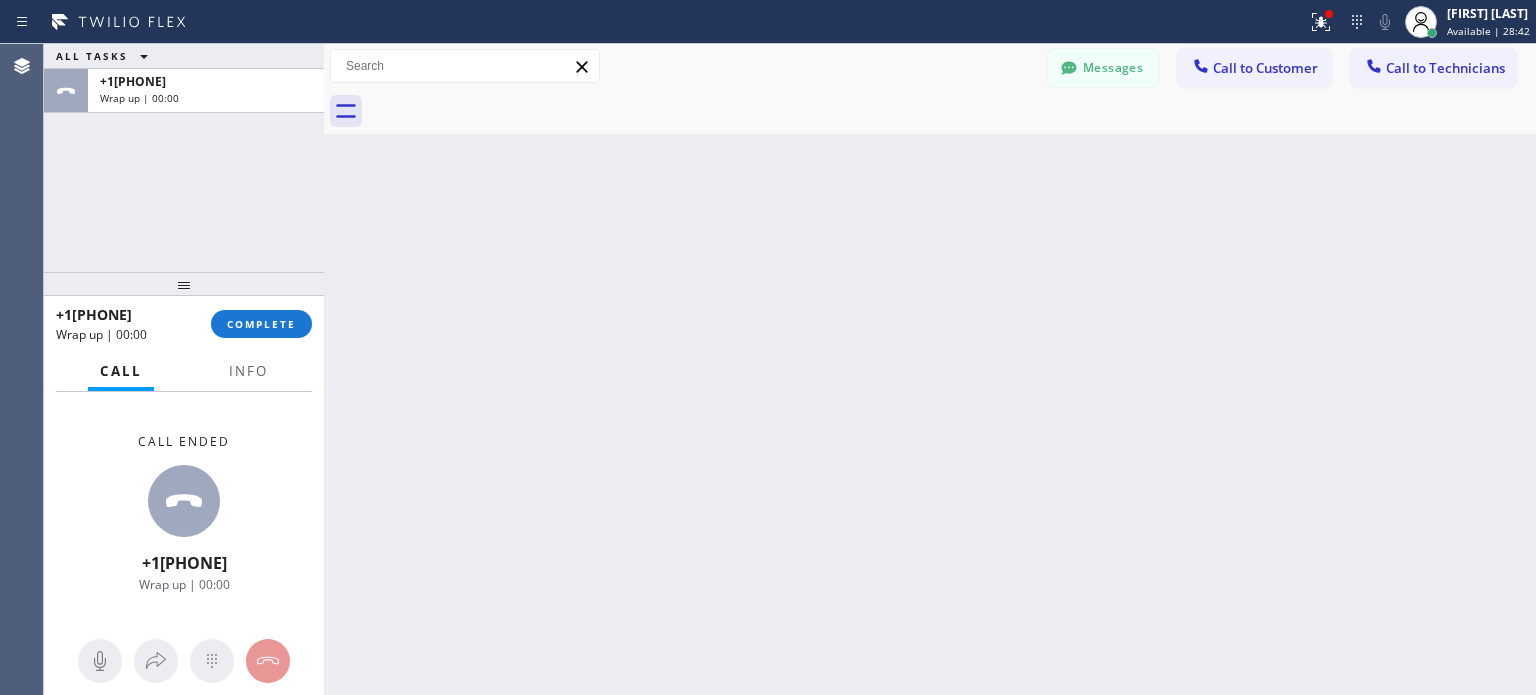 drag, startPoint x: 264, startPoint y: 327, endPoint x: 232, endPoint y: 201, distance: 130 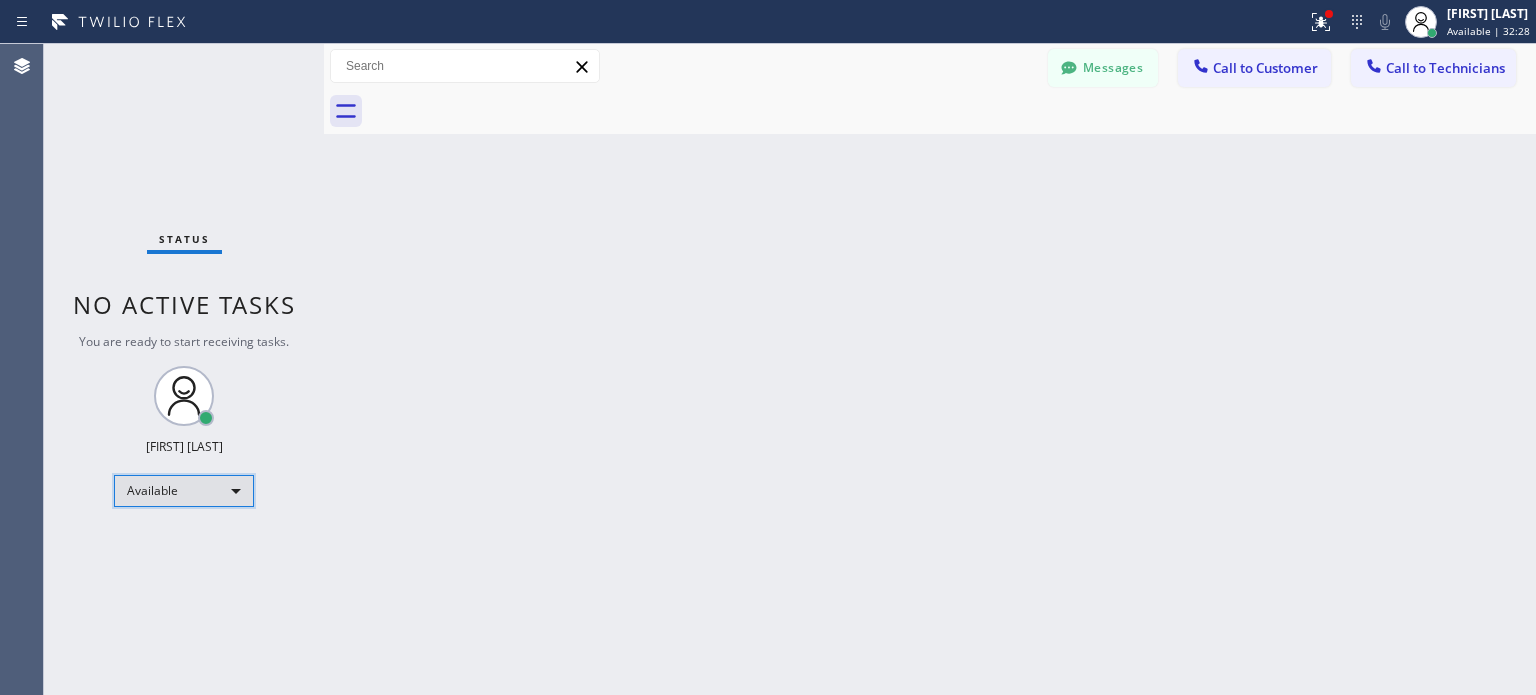click on "Available" at bounding box center [184, 491] 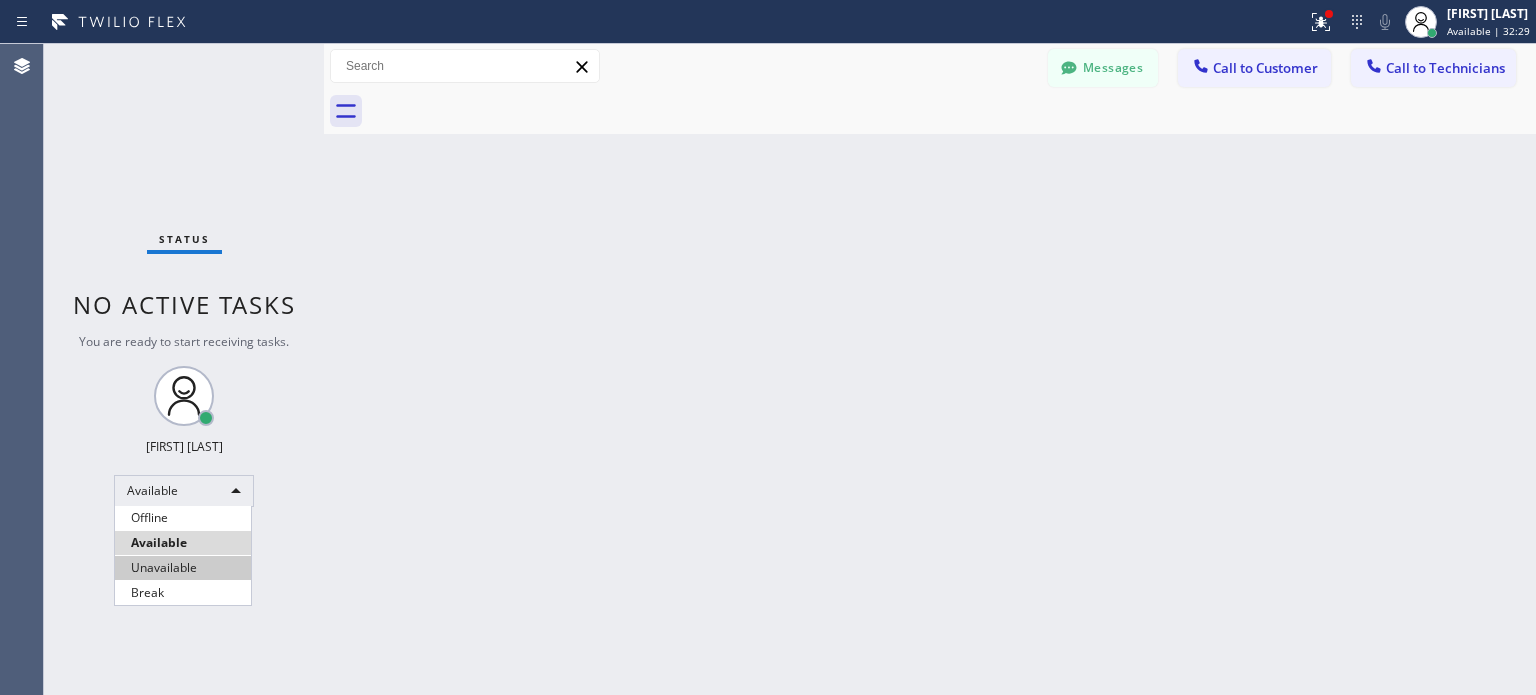 drag, startPoint x: 196, startPoint y: 561, endPoint x: 223, endPoint y: 480, distance: 85.3815 